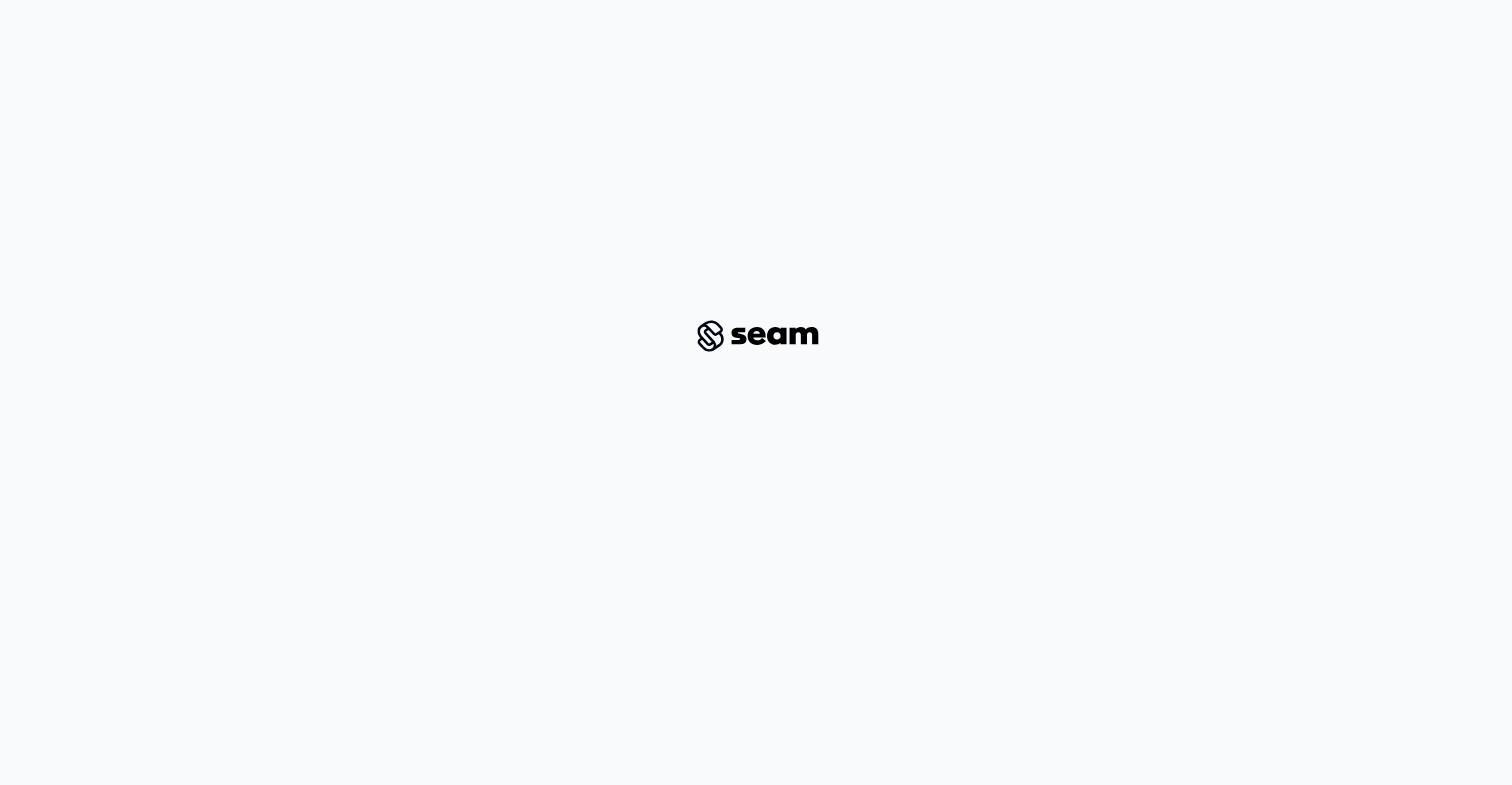 scroll, scrollTop: 0, scrollLeft: 0, axis: both 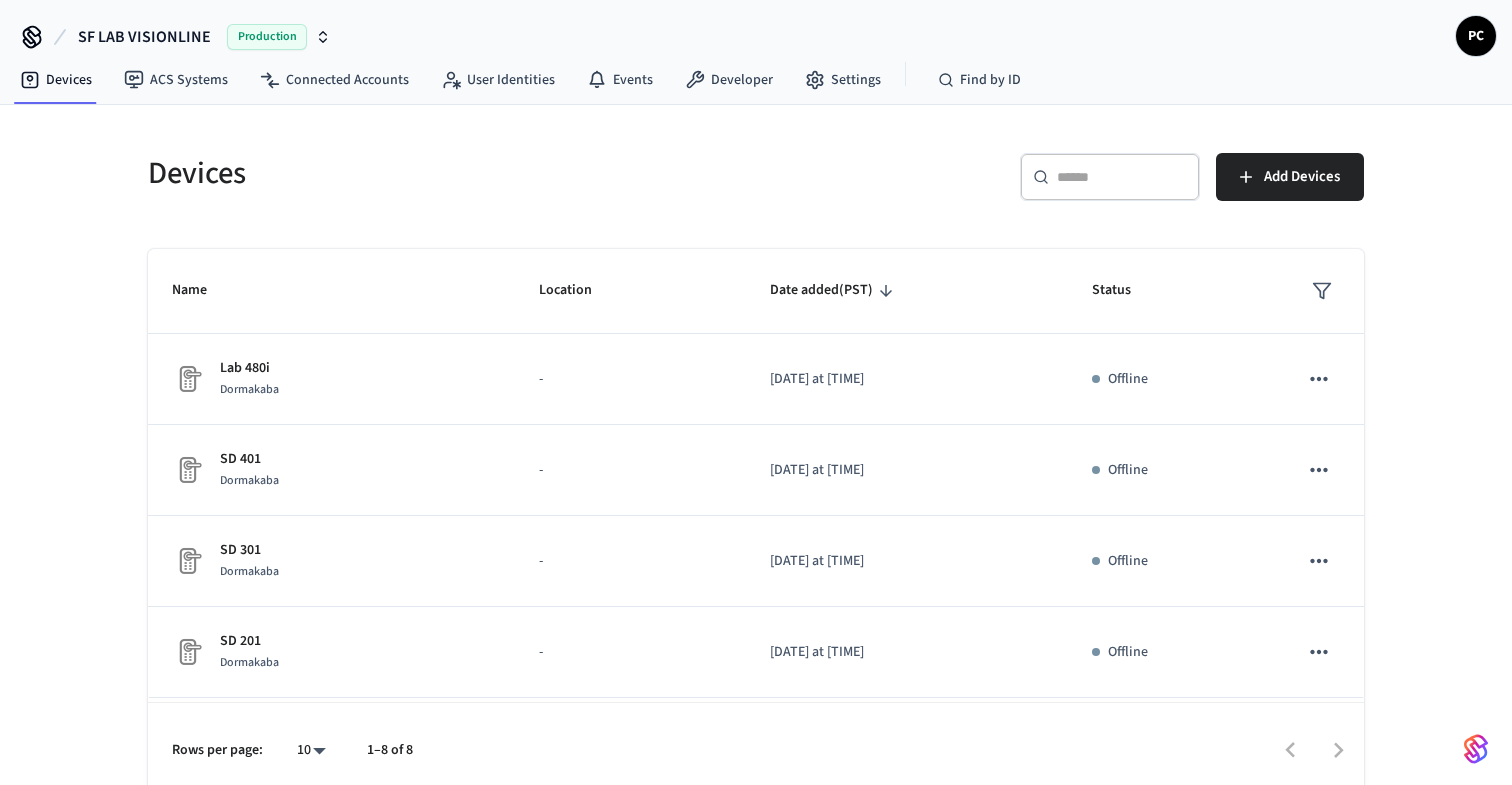 click 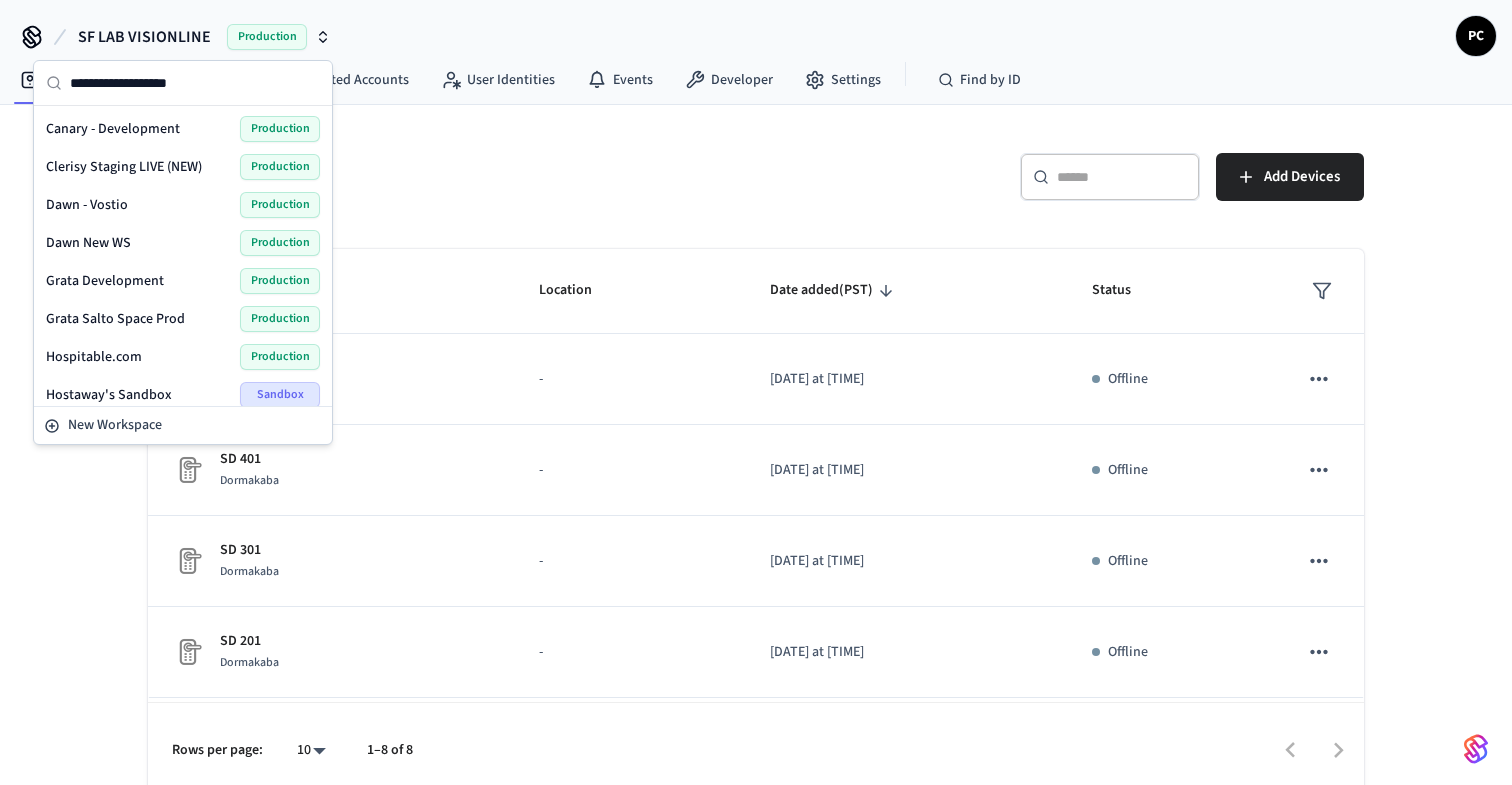 click on "Dawn - Vostio Production" at bounding box center [183, 205] 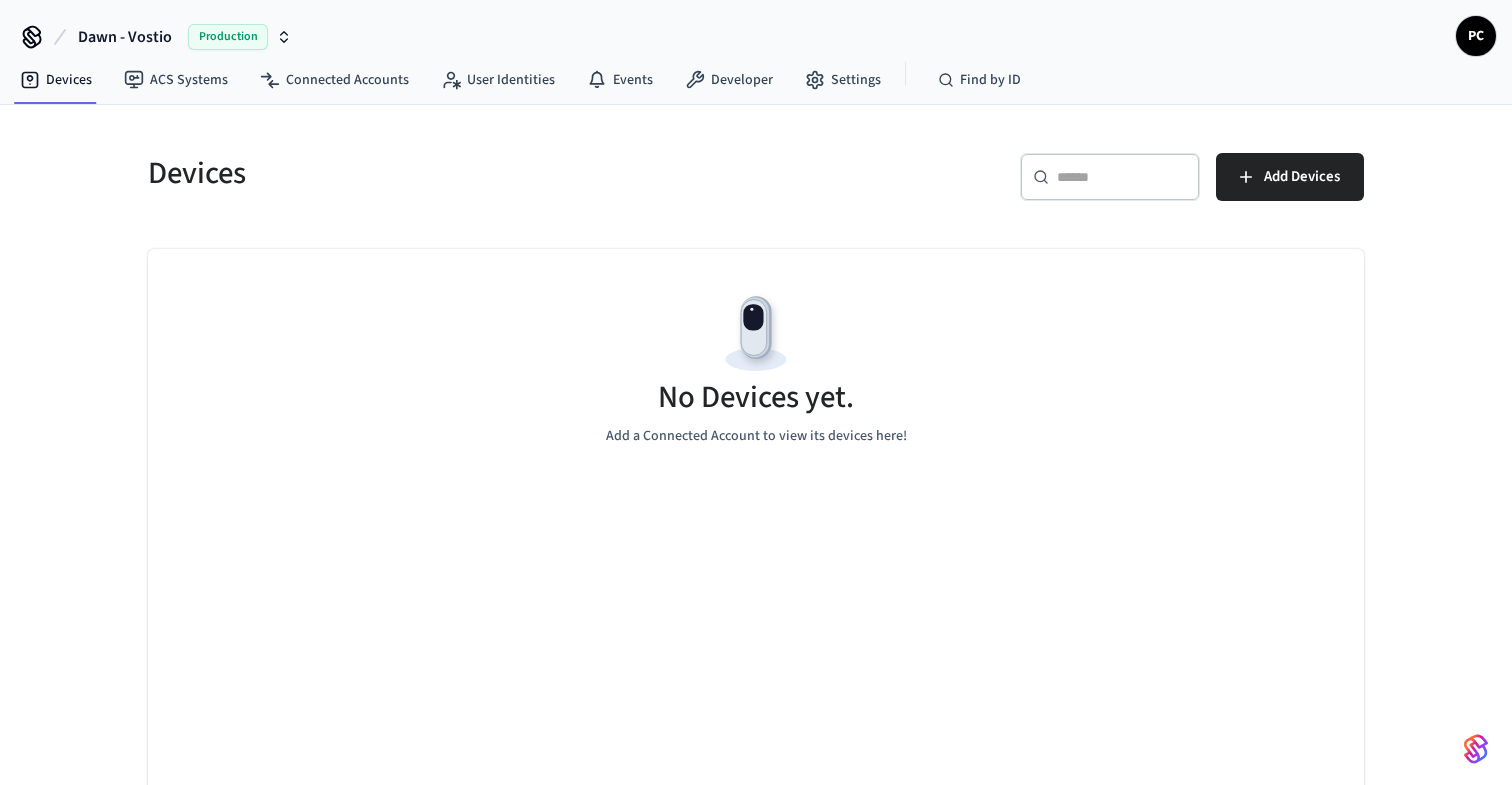 click on "No Devices yet. Add a Connected Account to view its devices here!" at bounding box center (756, 368) 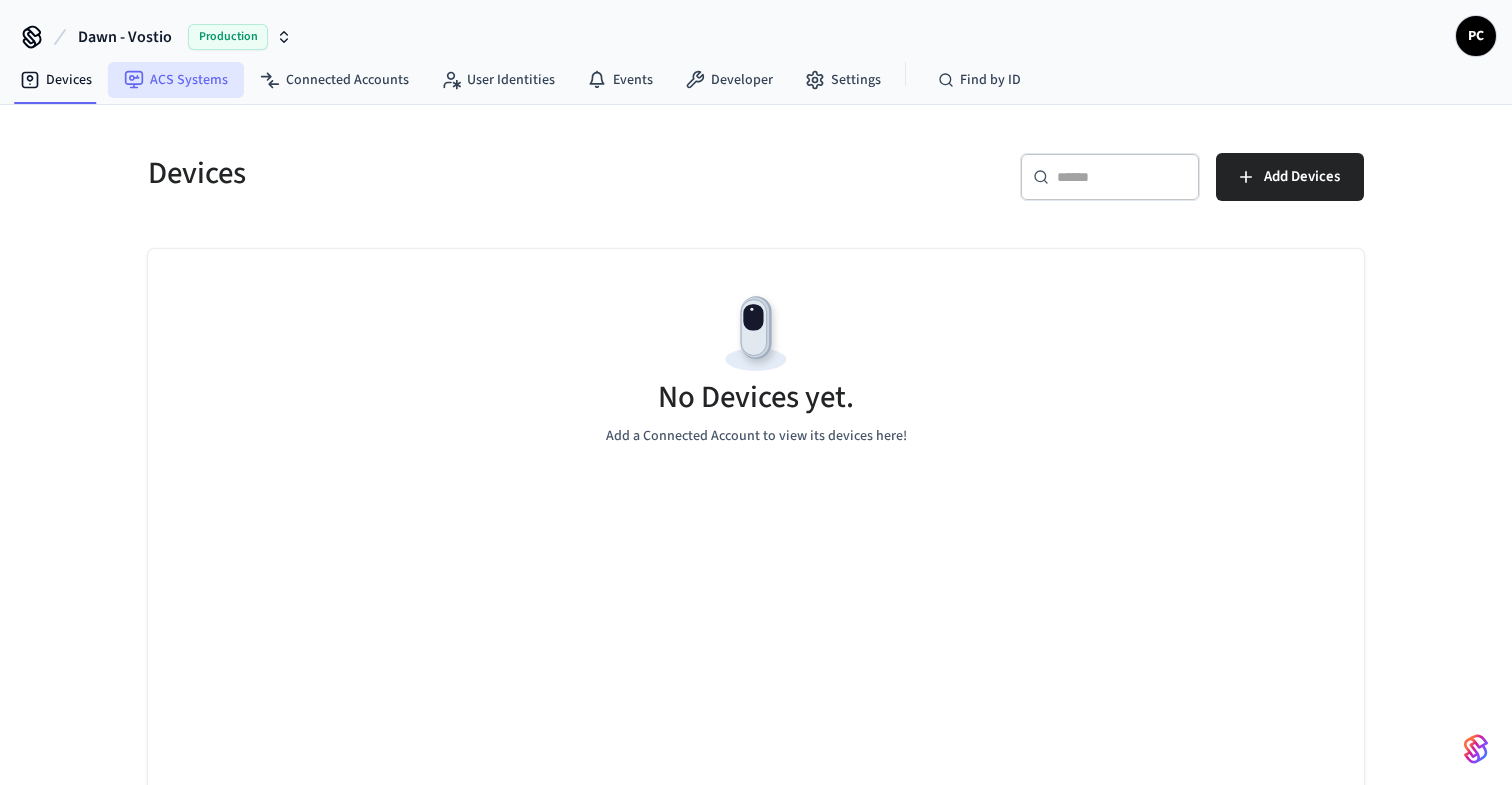 click on "ACS Systems" at bounding box center [176, 80] 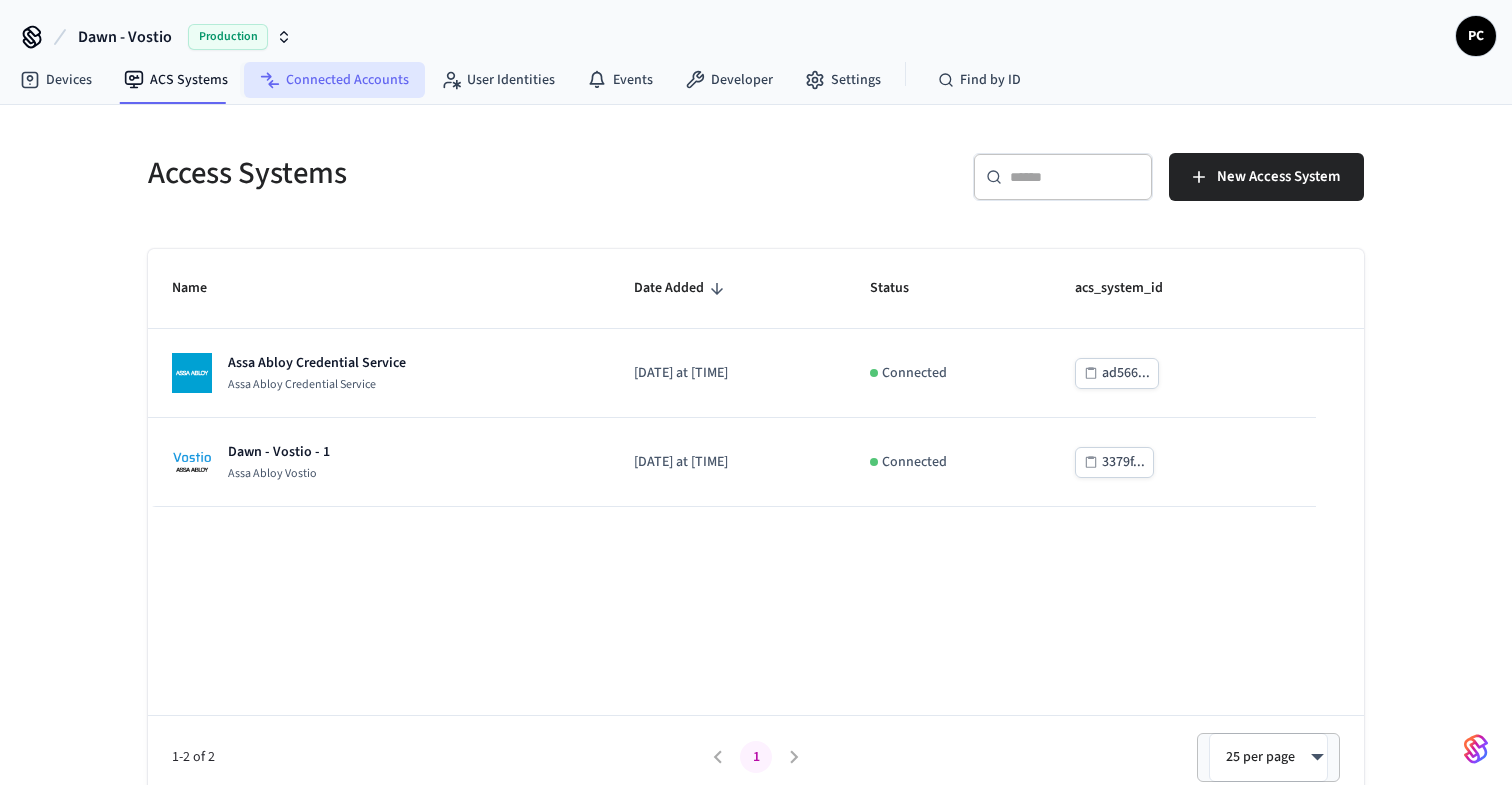 click on "Connected Accounts" at bounding box center [334, 80] 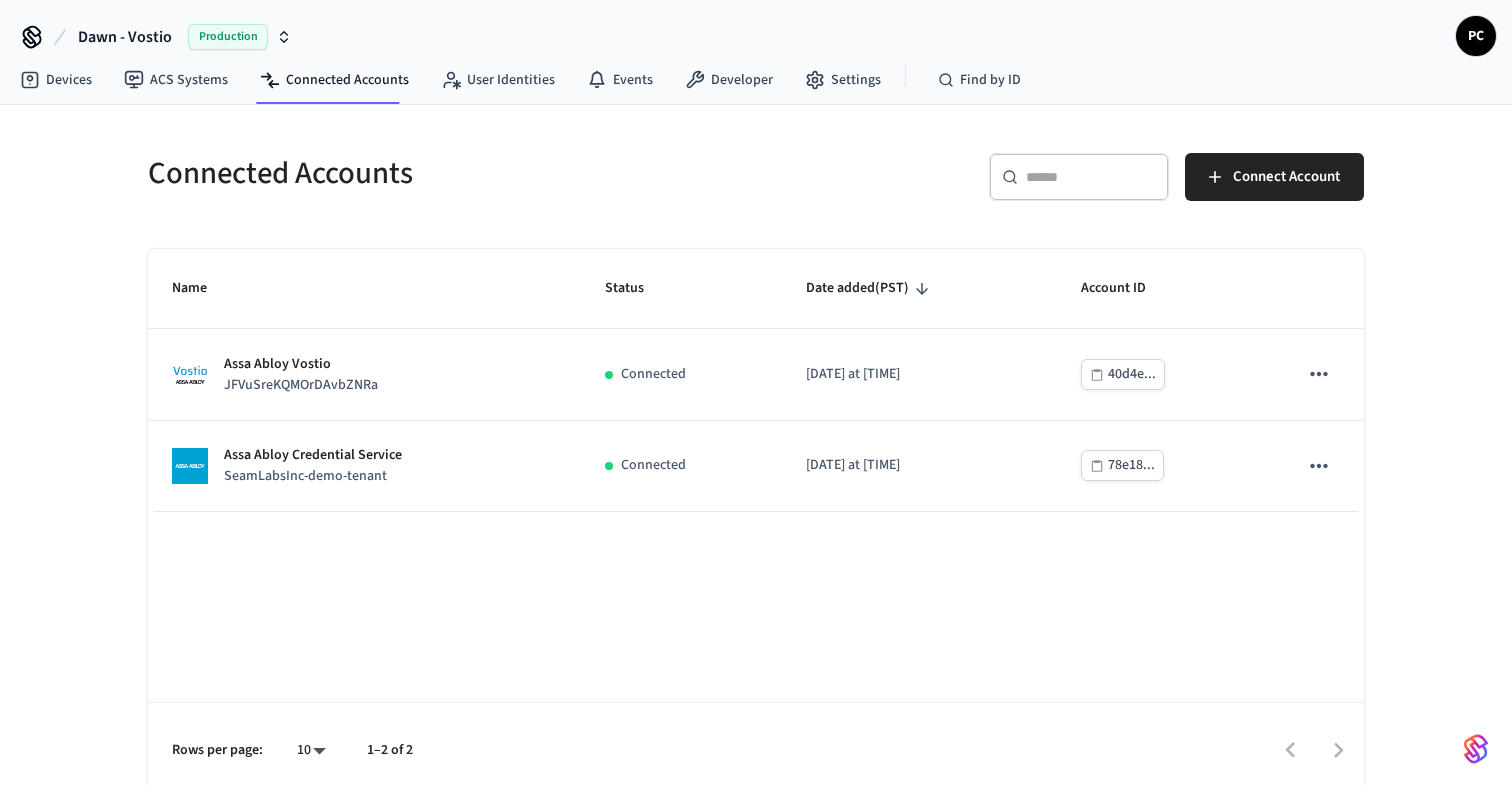click 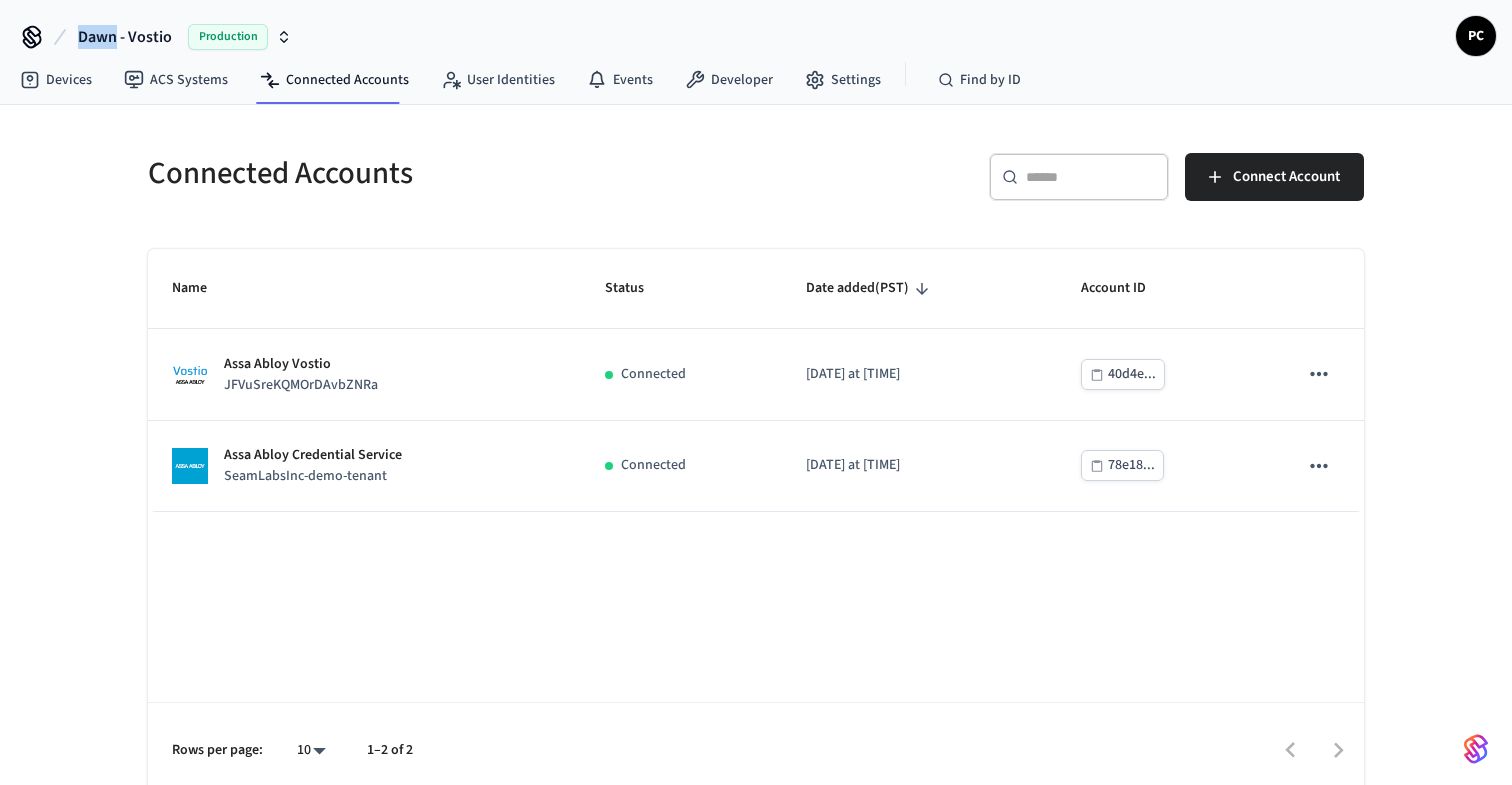 click 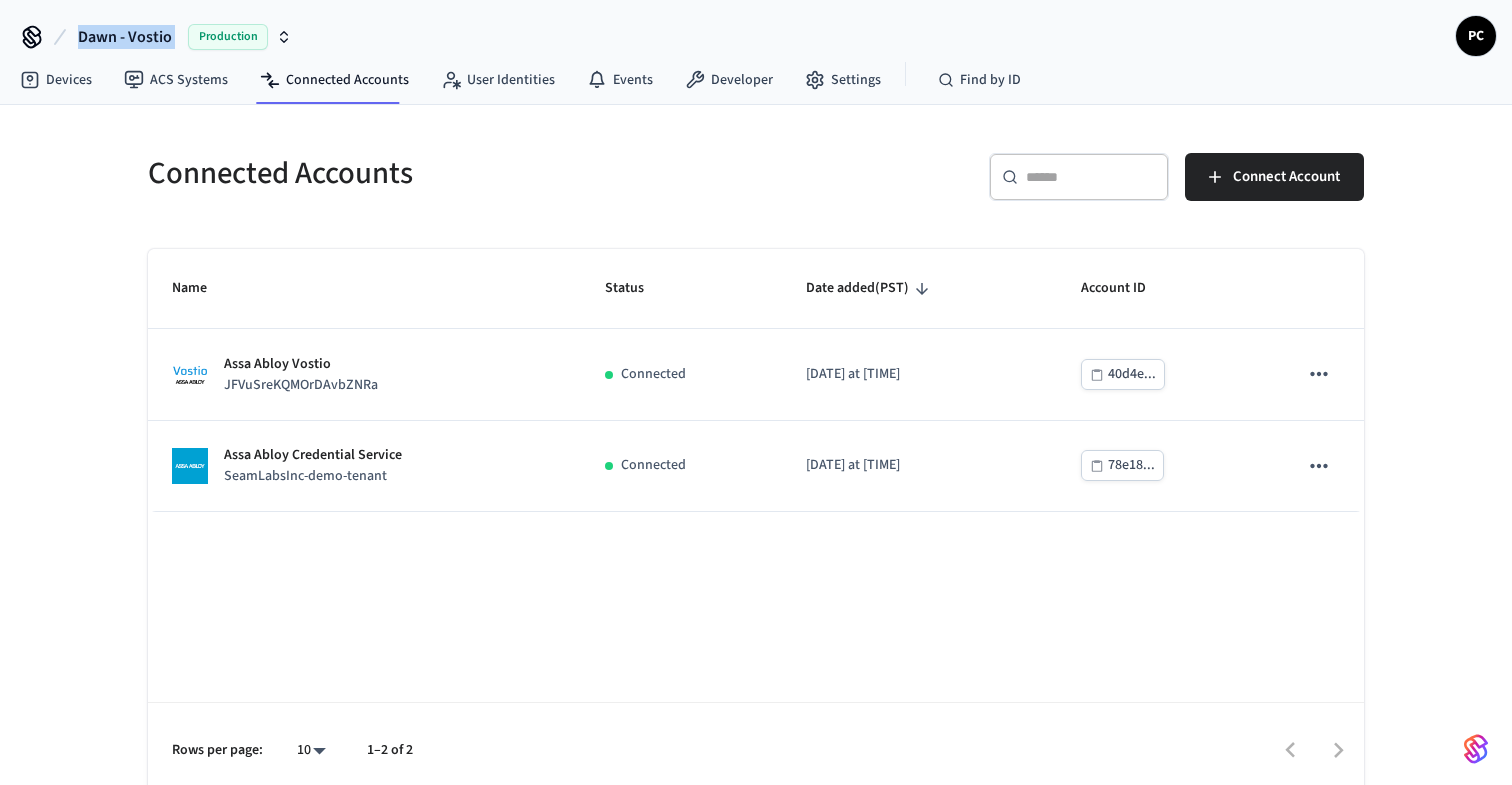 click 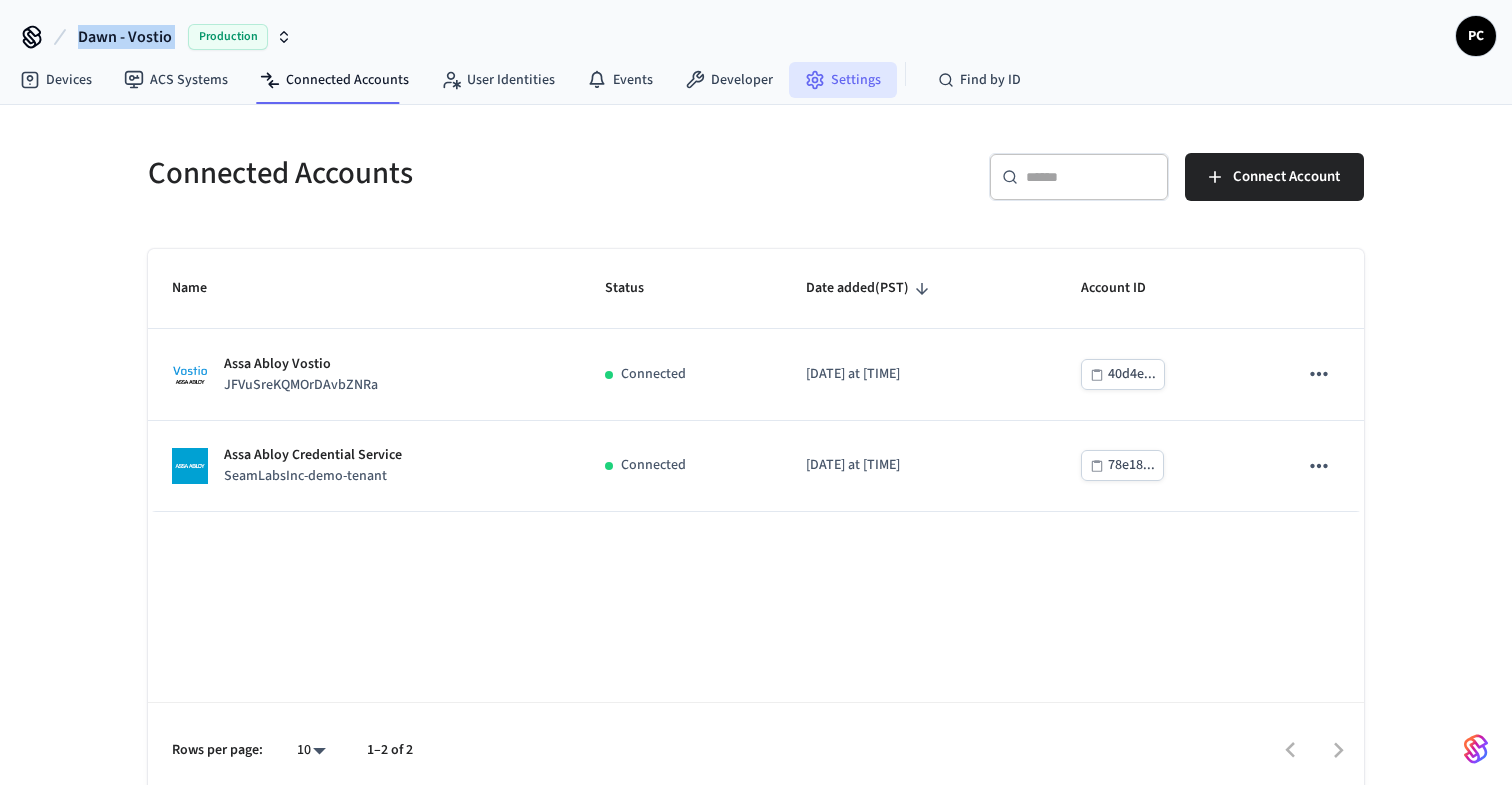 click on "Settings" at bounding box center (843, 80) 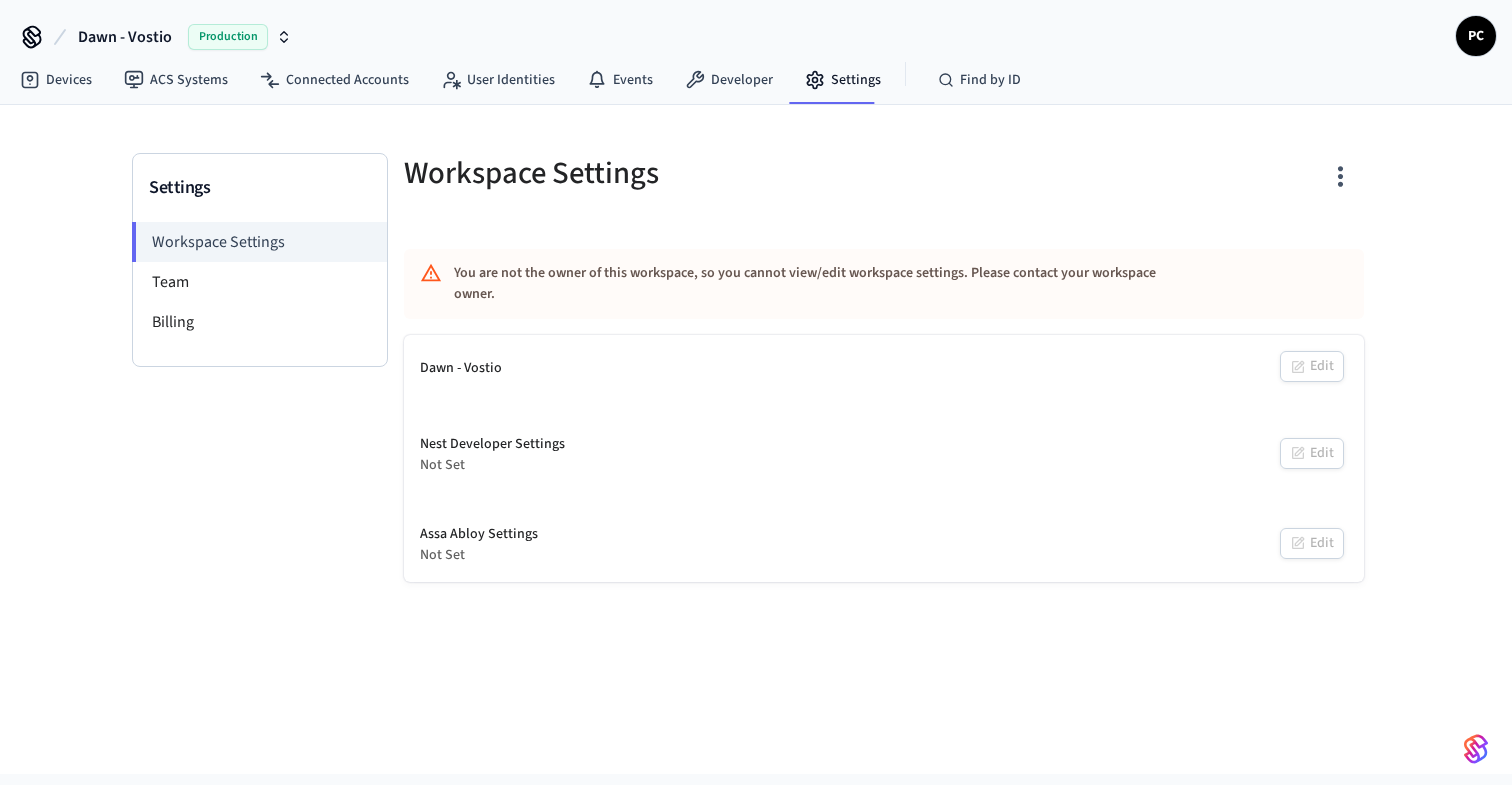 click on "You are not the owner of this workspace, so you cannot view/edit workspace settings. Please contact your workspace owner." at bounding box center [884, 284] 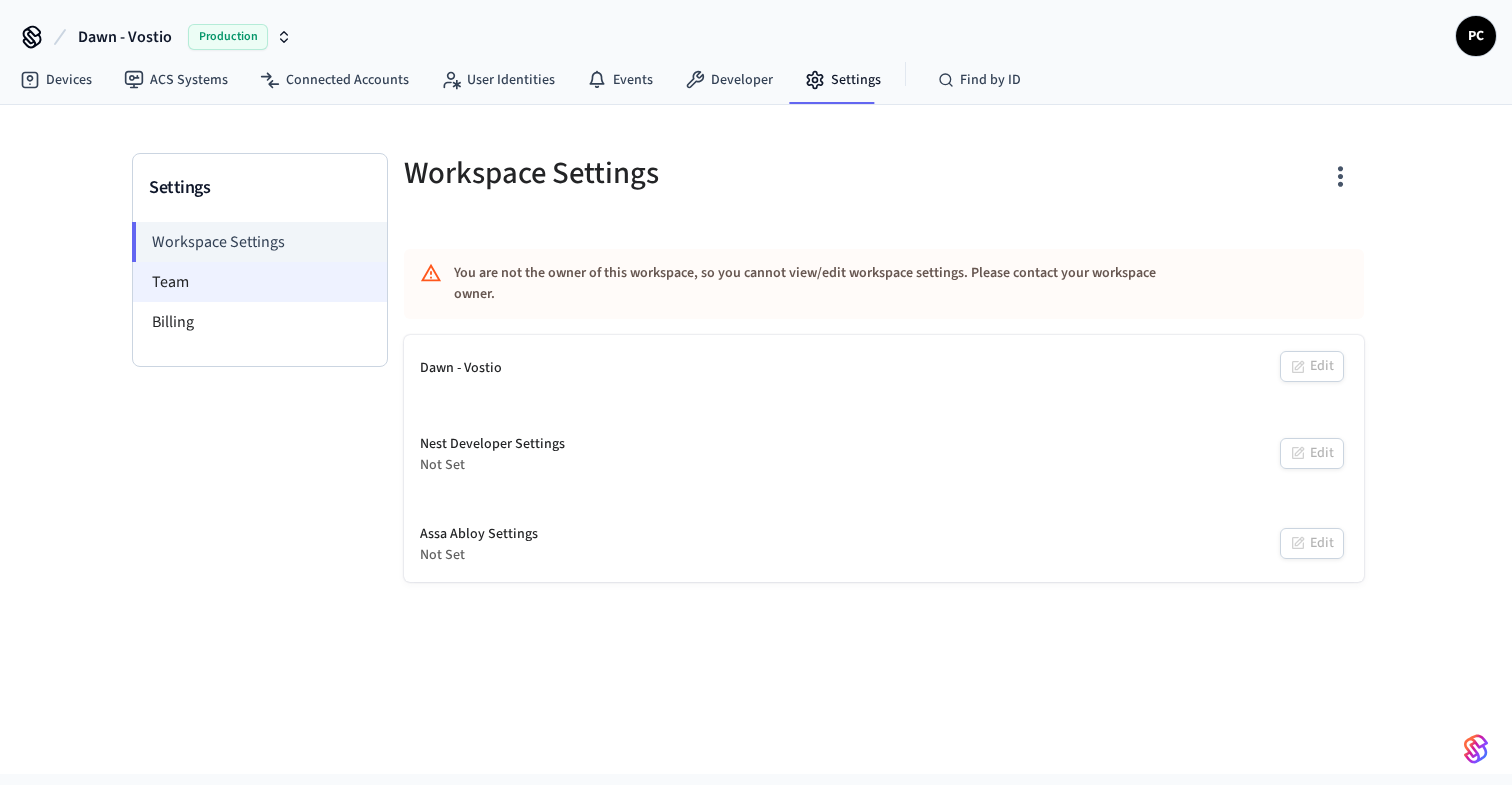 click on "Team" at bounding box center [260, 282] 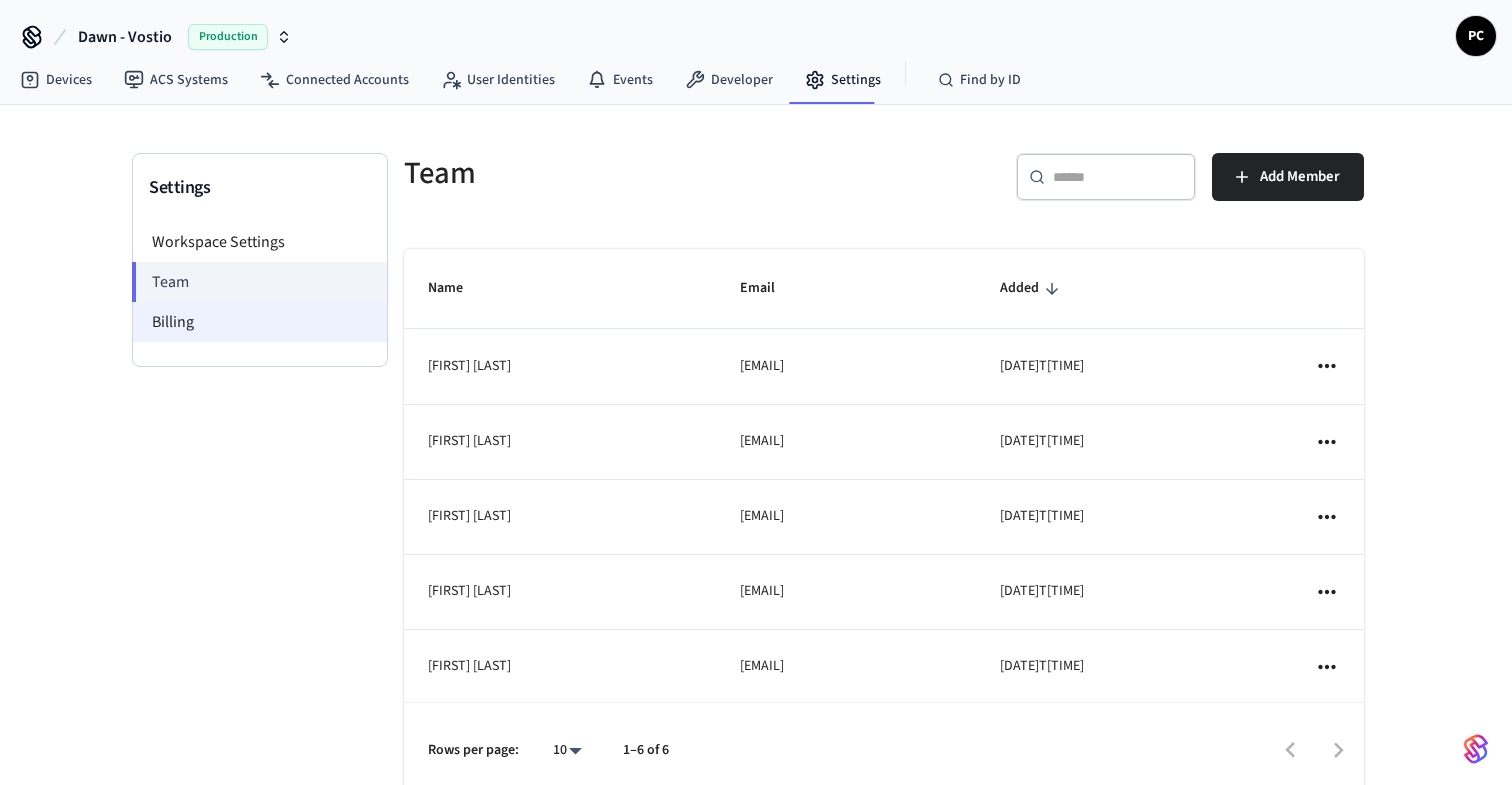 click on "Billing" at bounding box center [260, 322] 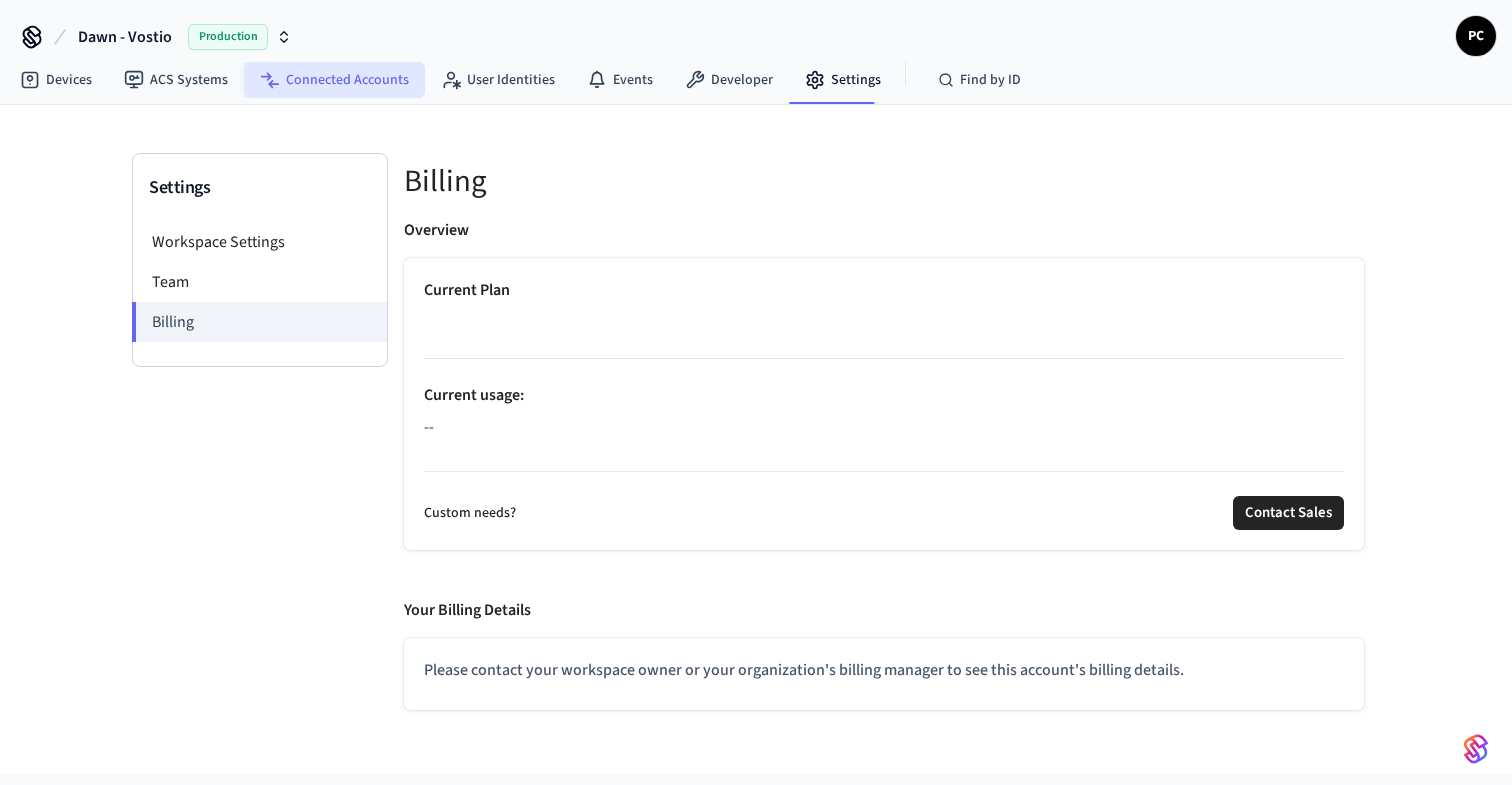 click on "Connected Accounts" at bounding box center [334, 80] 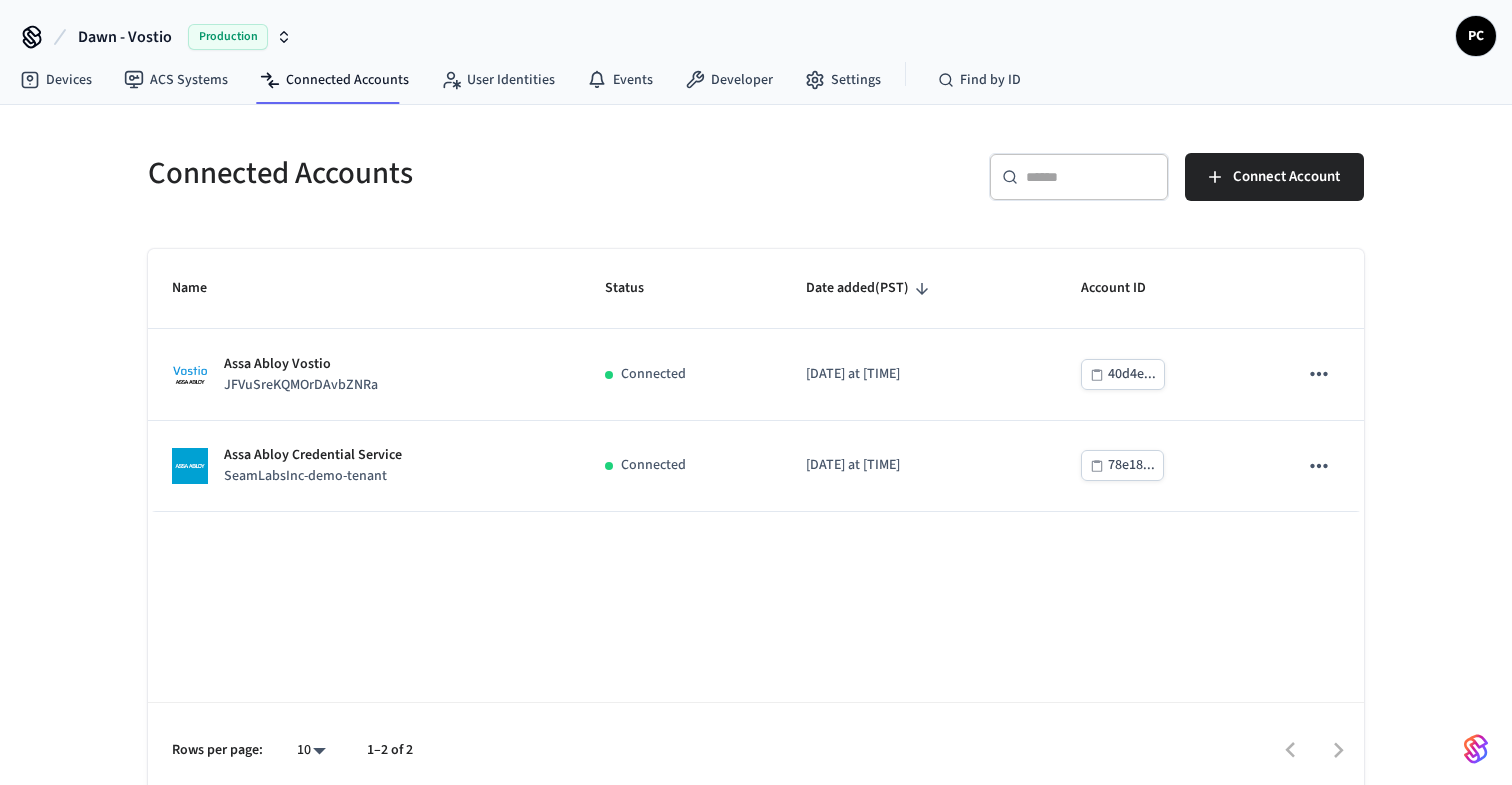 click on "PC" at bounding box center (1476, 37) 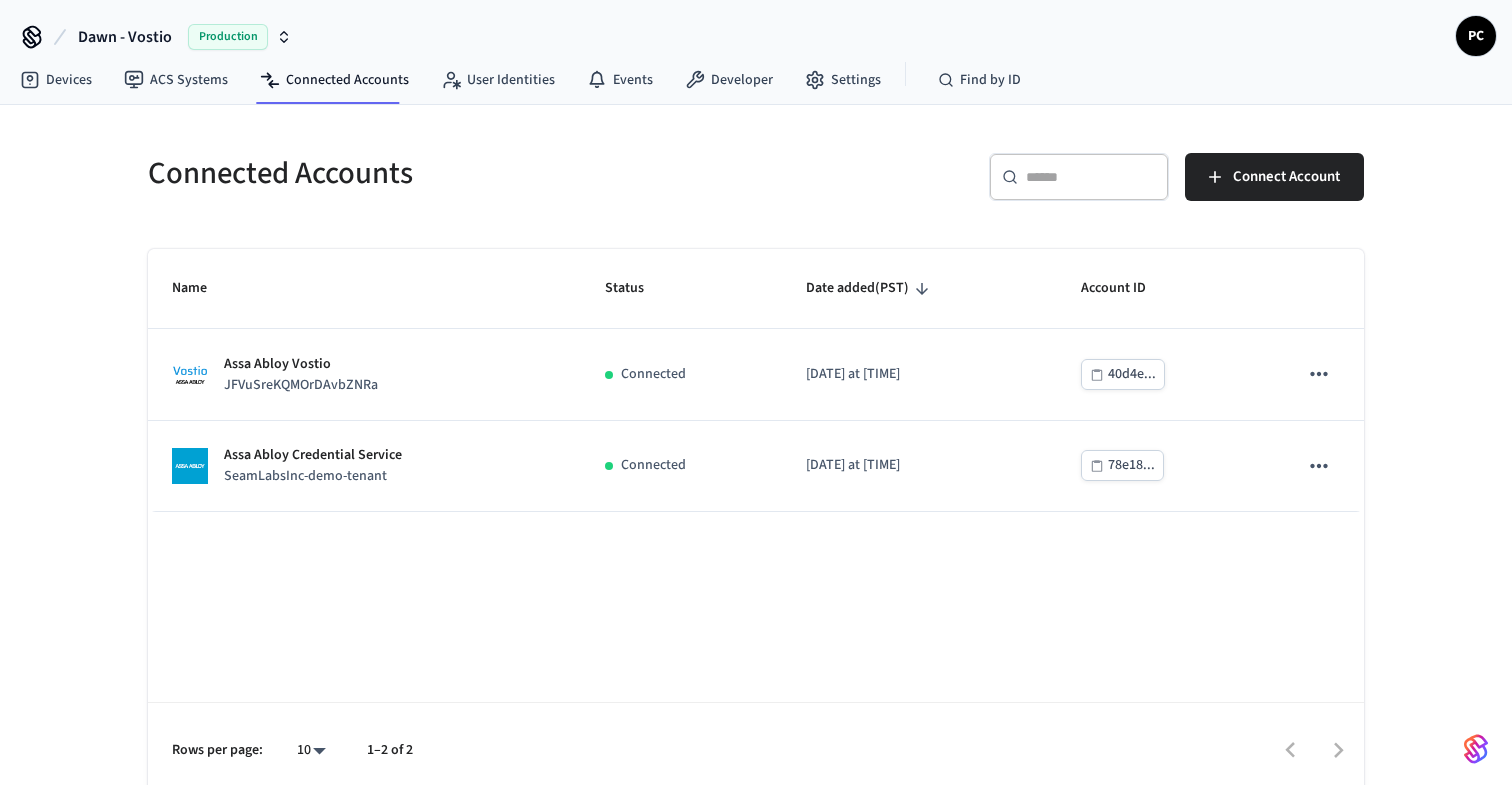 click on "PC" at bounding box center (1476, 36) 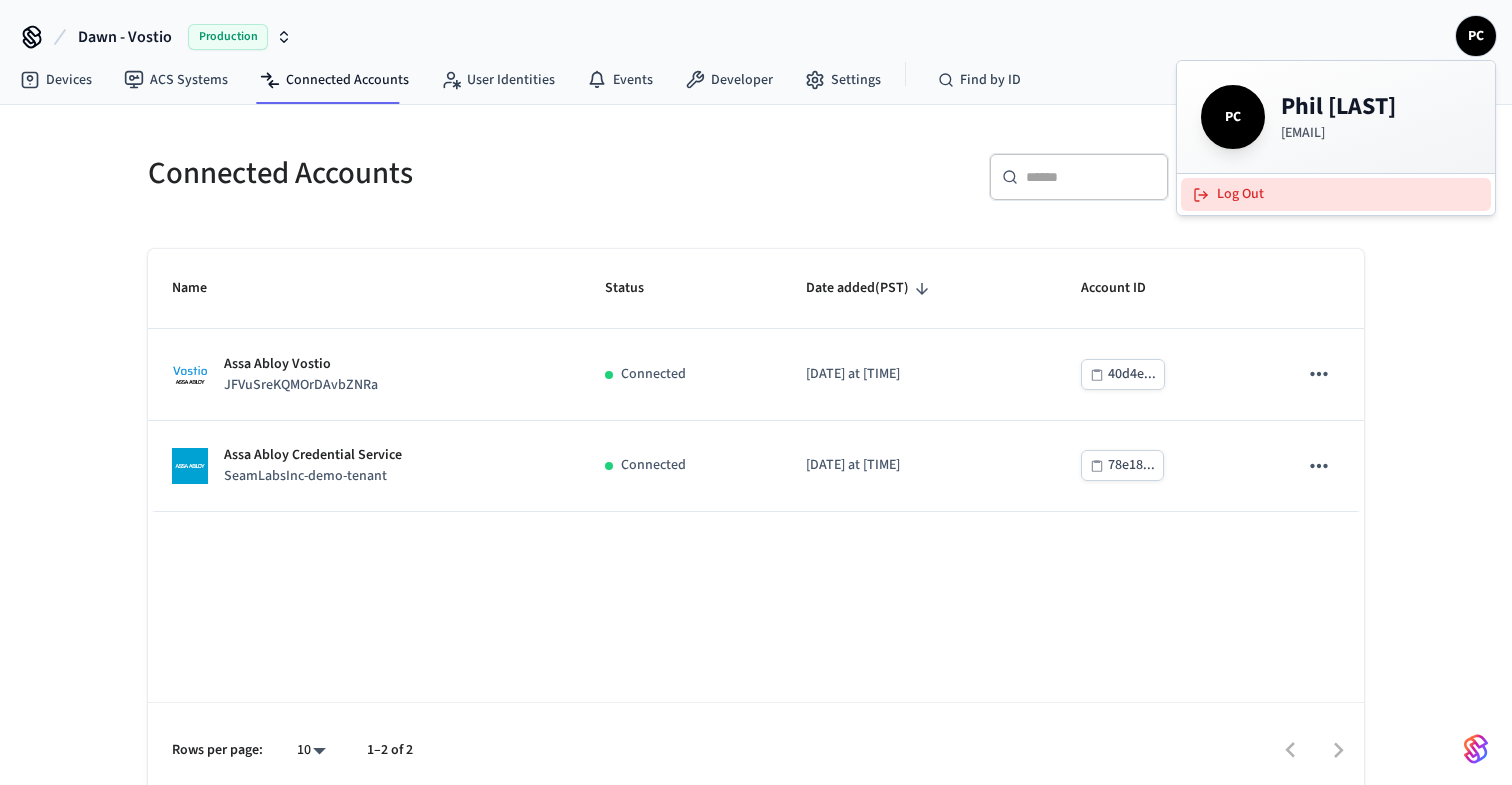 click on "Log Out" at bounding box center [1336, 194] 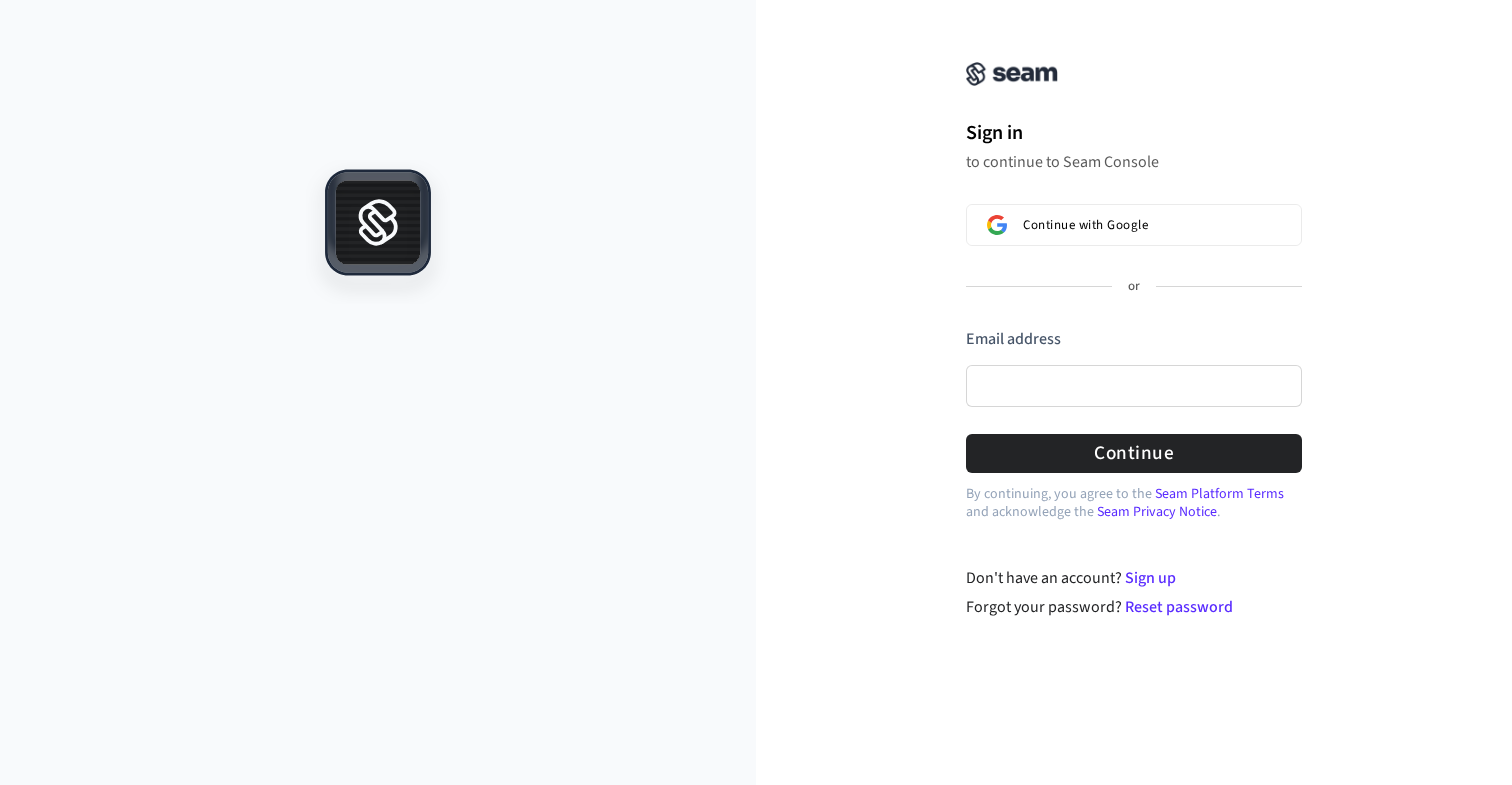scroll, scrollTop: 0, scrollLeft: 0, axis: both 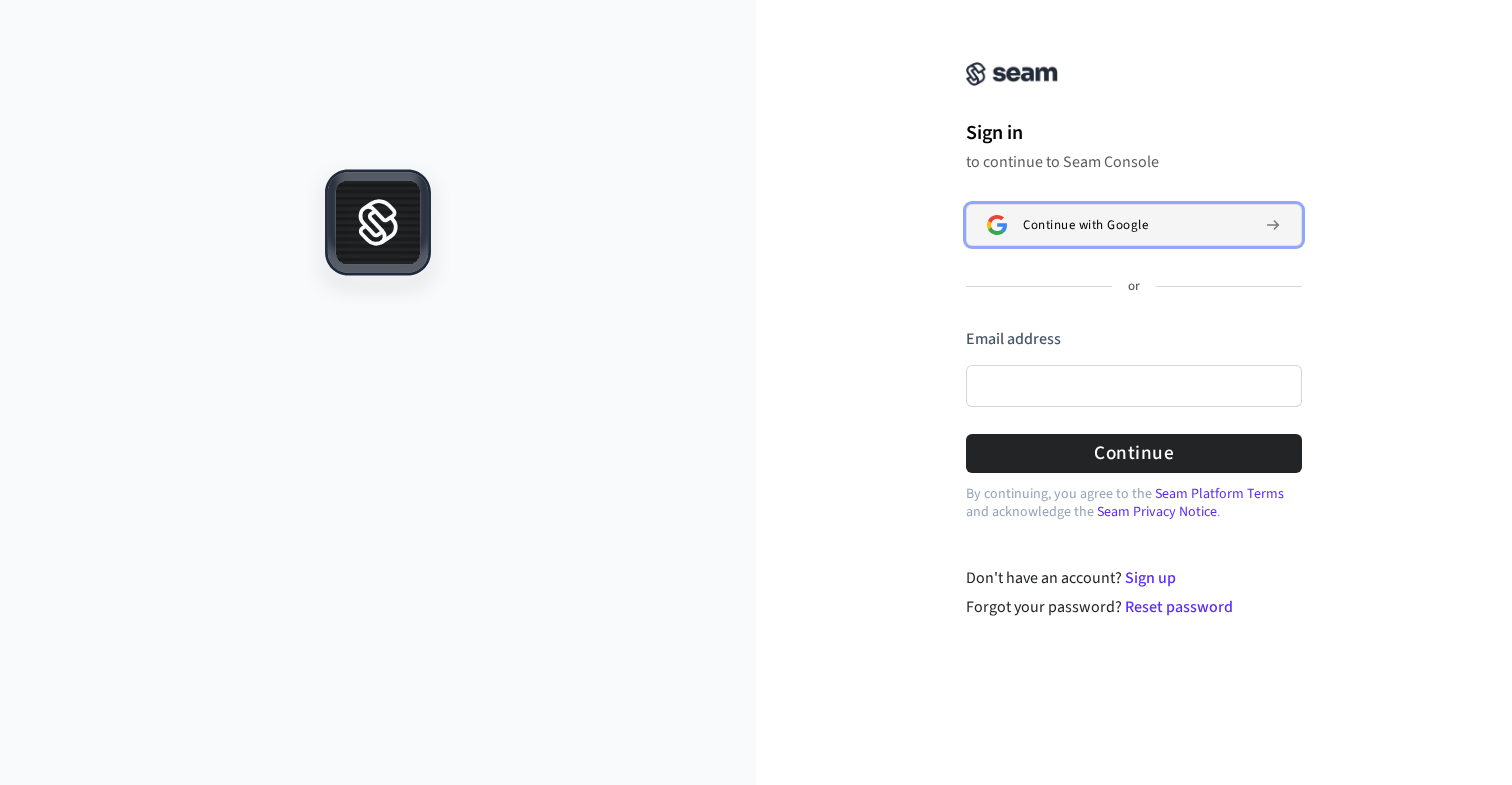 click on "Continue with Google" at bounding box center (1134, 225) 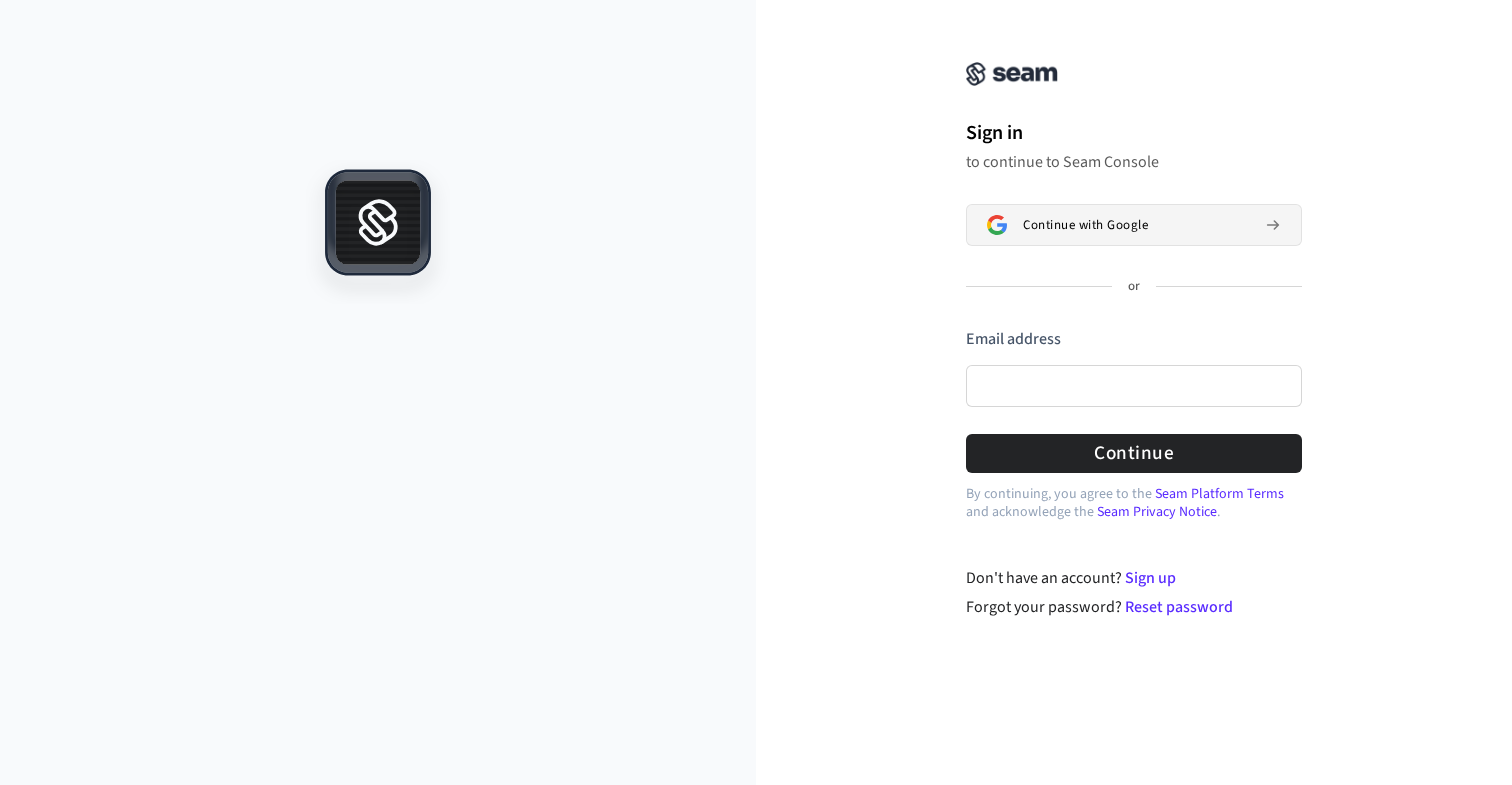 type 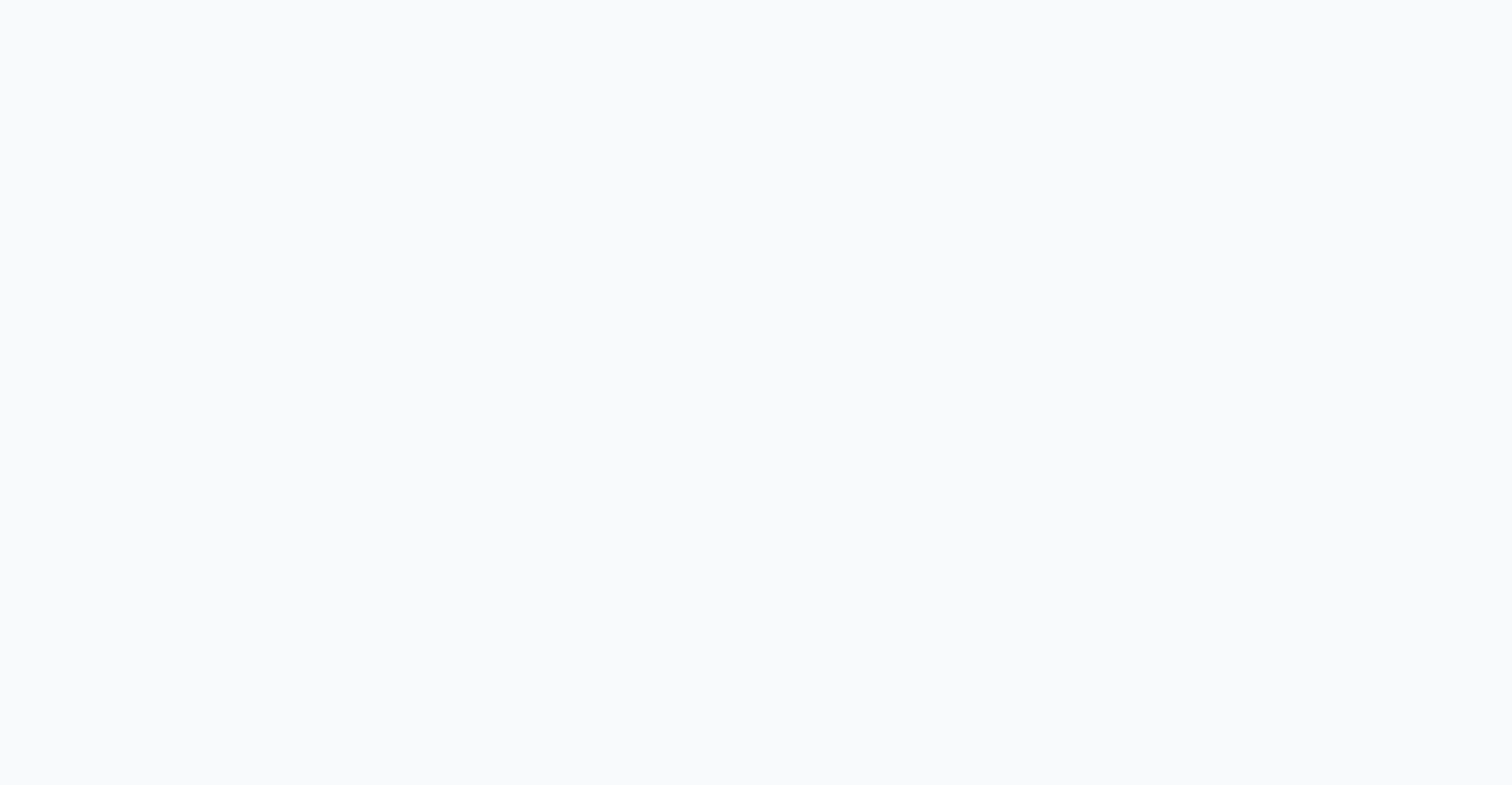 scroll, scrollTop: 0, scrollLeft: 0, axis: both 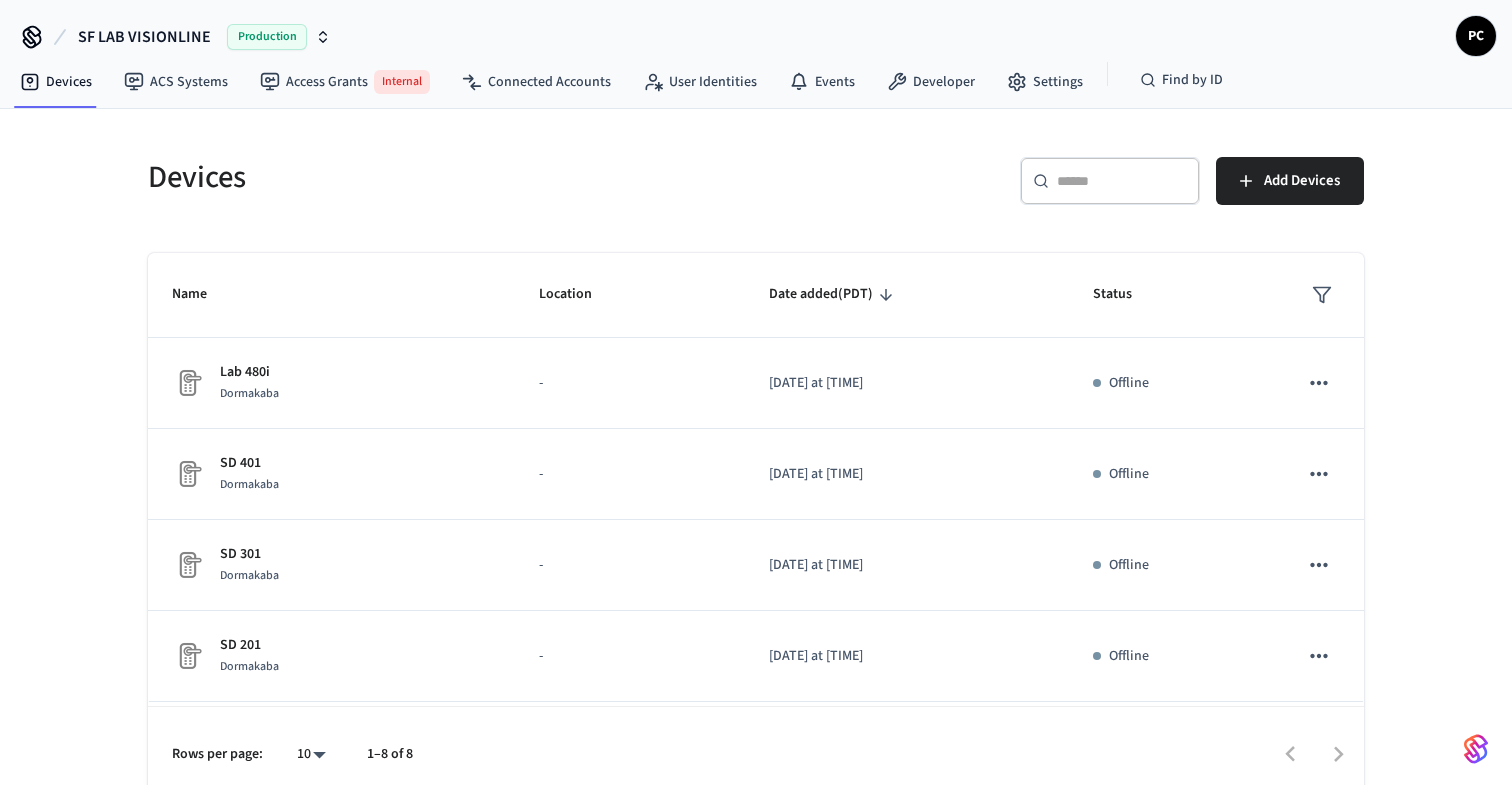 click on "PC" at bounding box center (1476, 36) 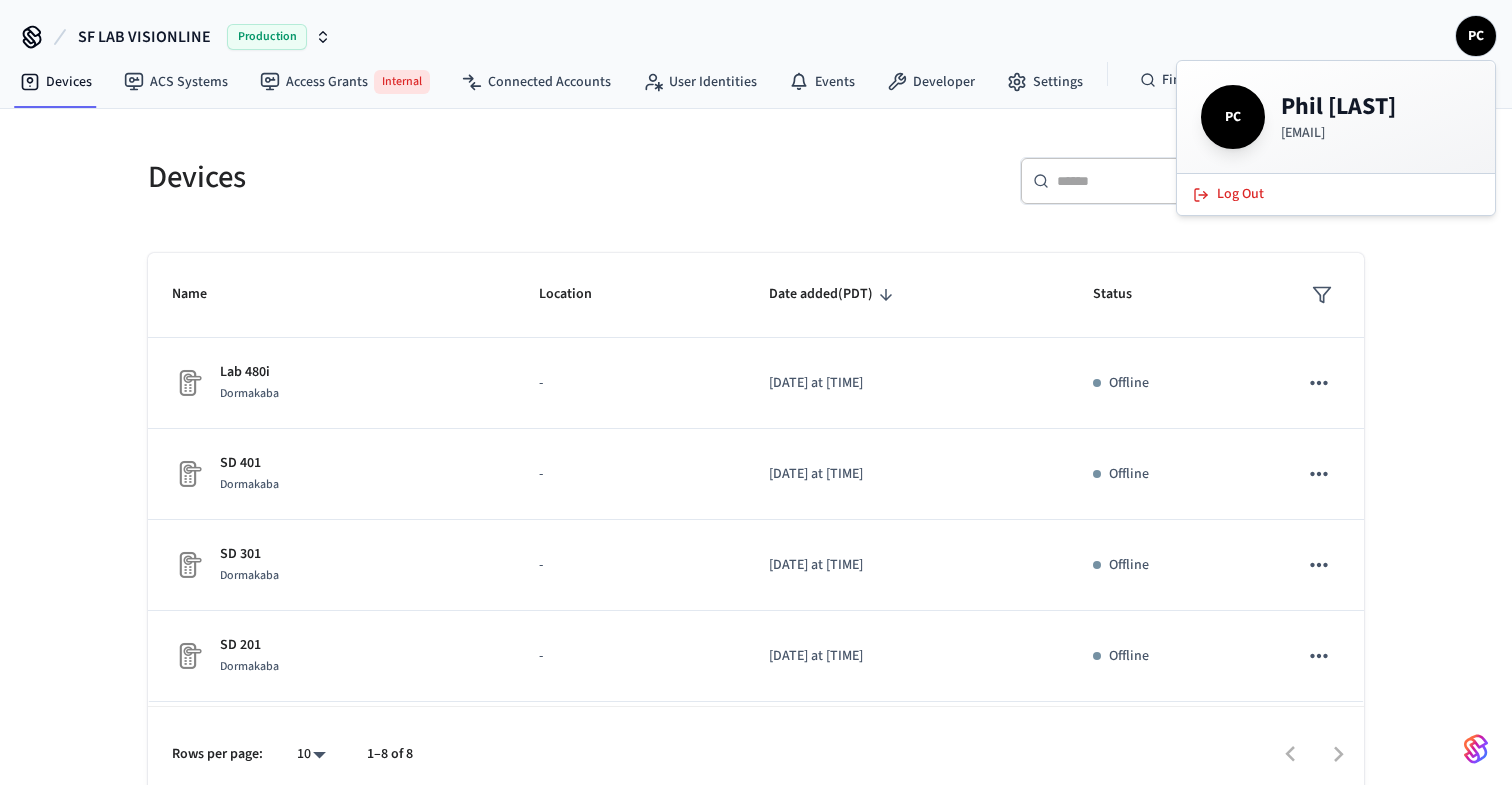 click on "​ ​ Add Devices" at bounding box center [1066, 189] 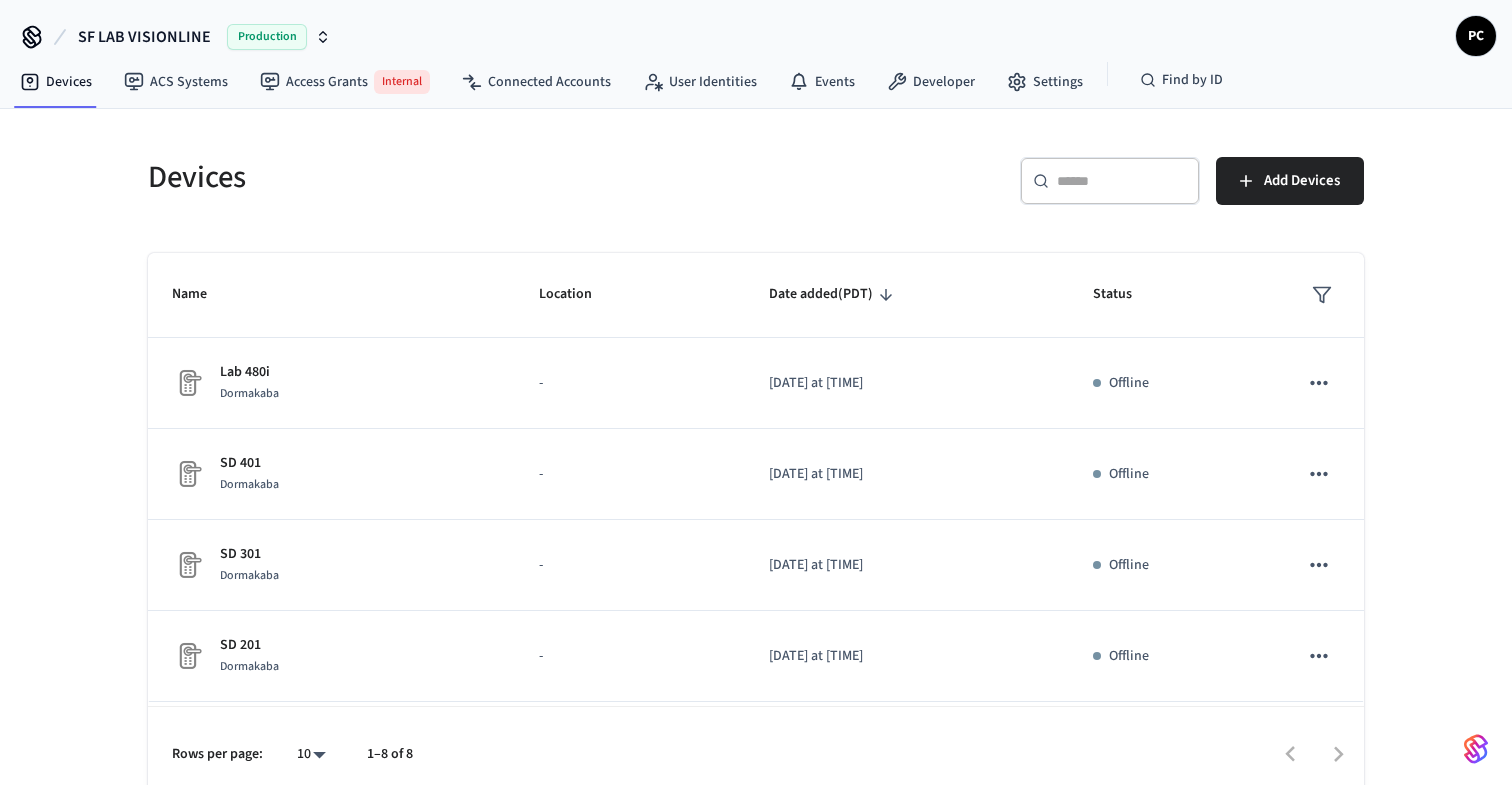 click on "PC" at bounding box center [1476, 36] 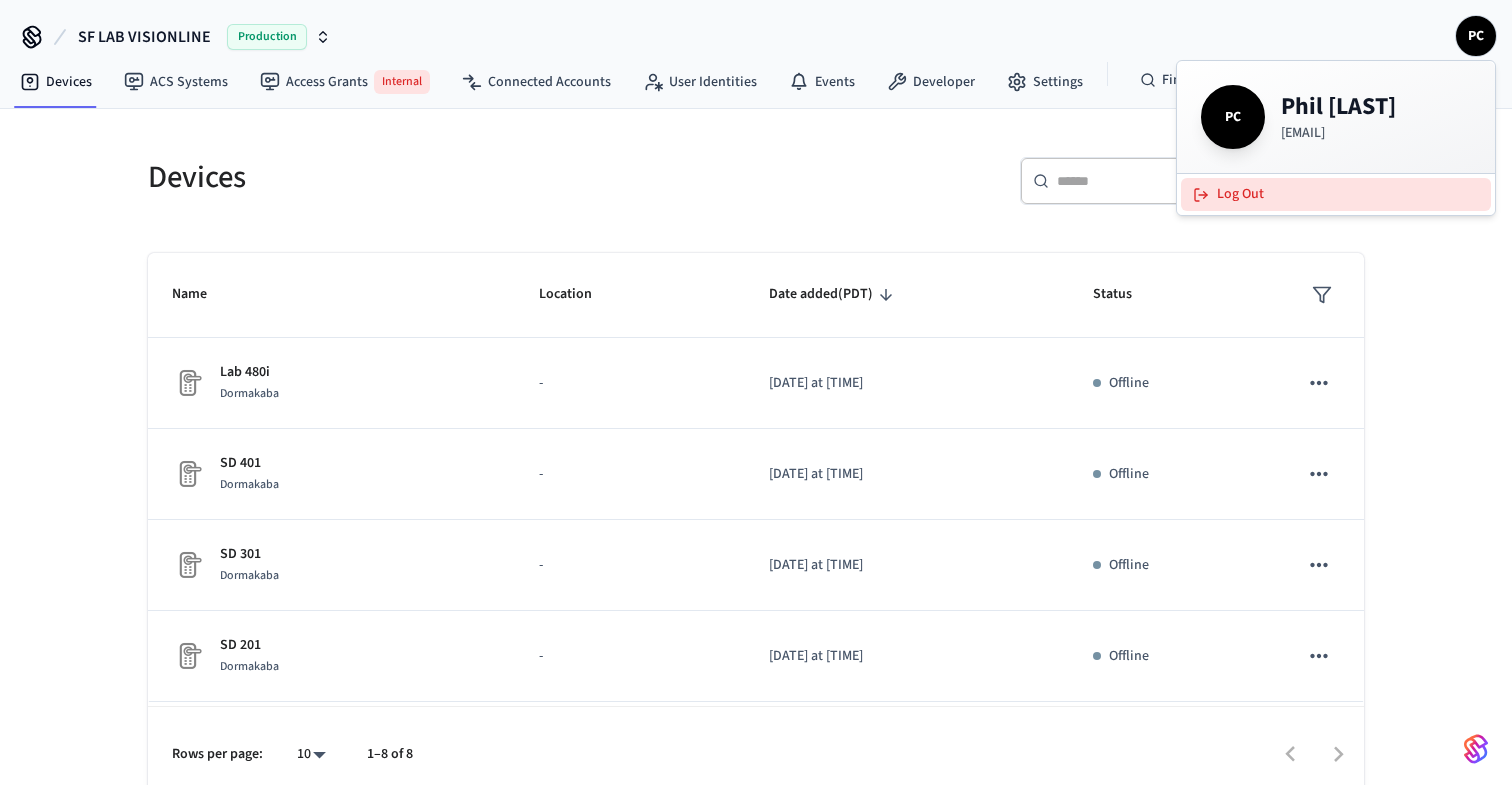 click on "Log Out" at bounding box center [1336, 194] 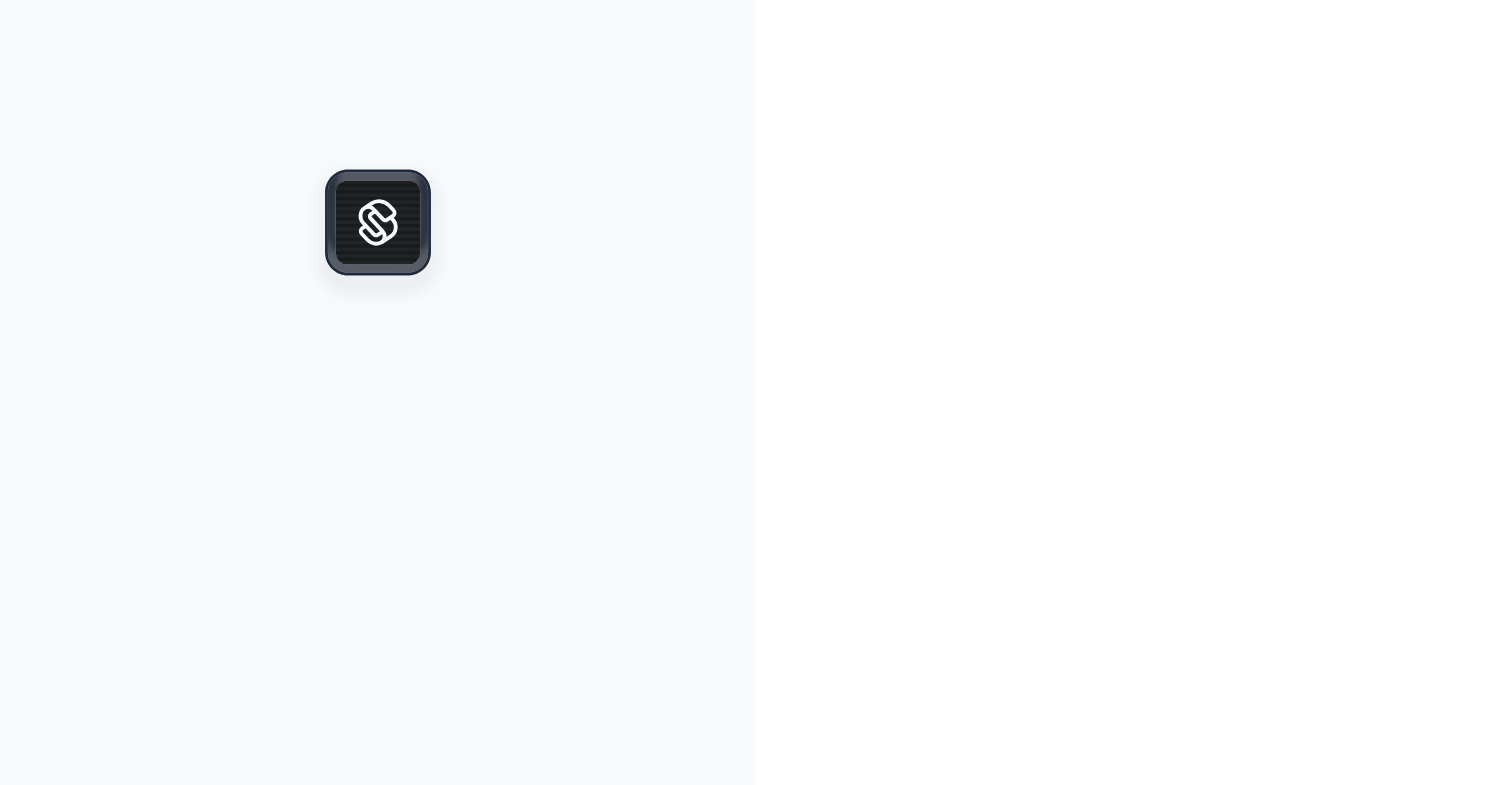 scroll, scrollTop: 0, scrollLeft: 0, axis: both 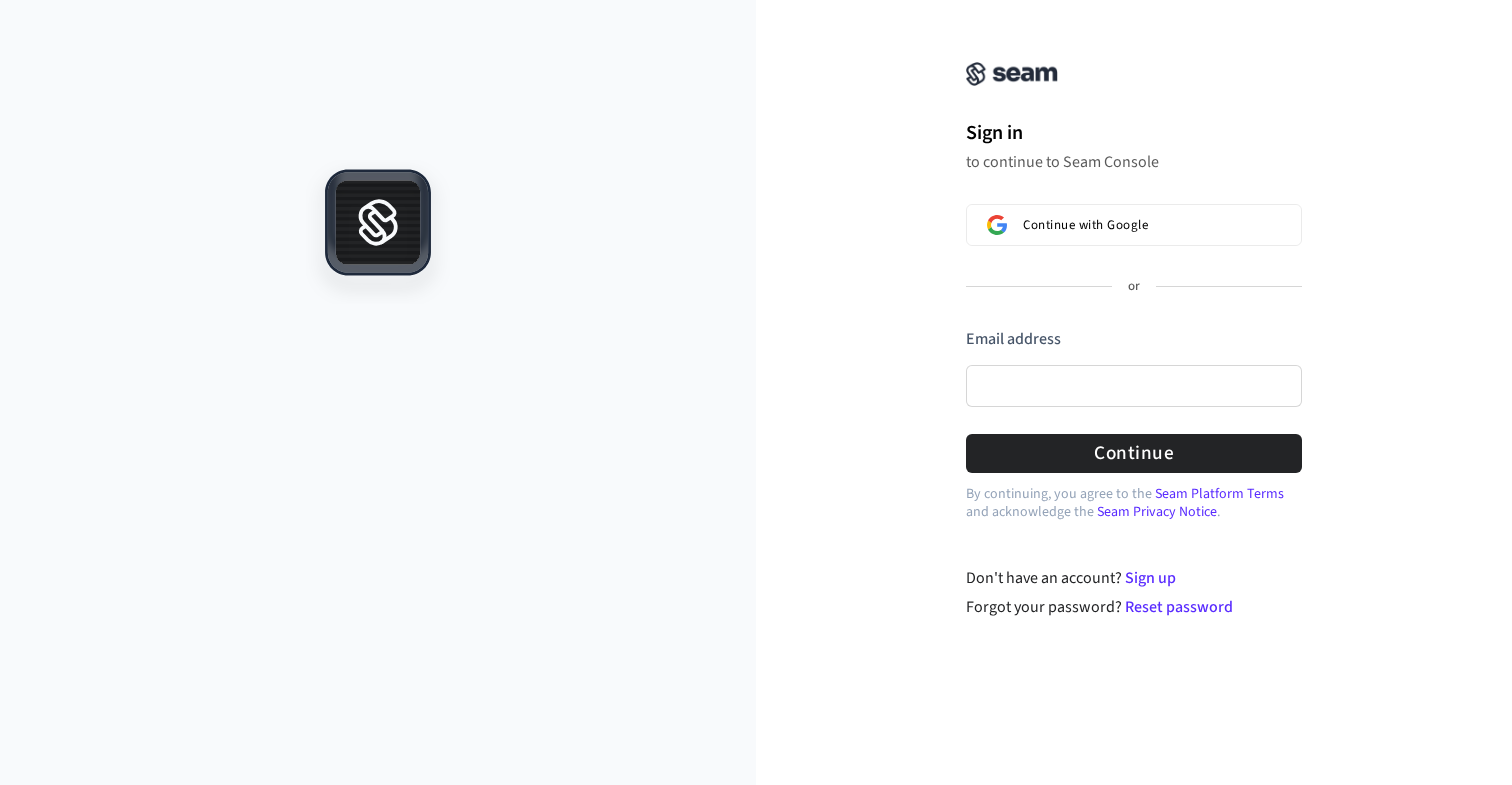 click on "Sign in to continue to Seam Console Continue with Google or Email address Password Continue No account? Sign up By continuing, you agree to the   Seam Platform Terms   and acknowledge the   Seam Privacy Notice . Don't have an account?   Sign up Forgot your password?   Reset password" at bounding box center (1134, 321) 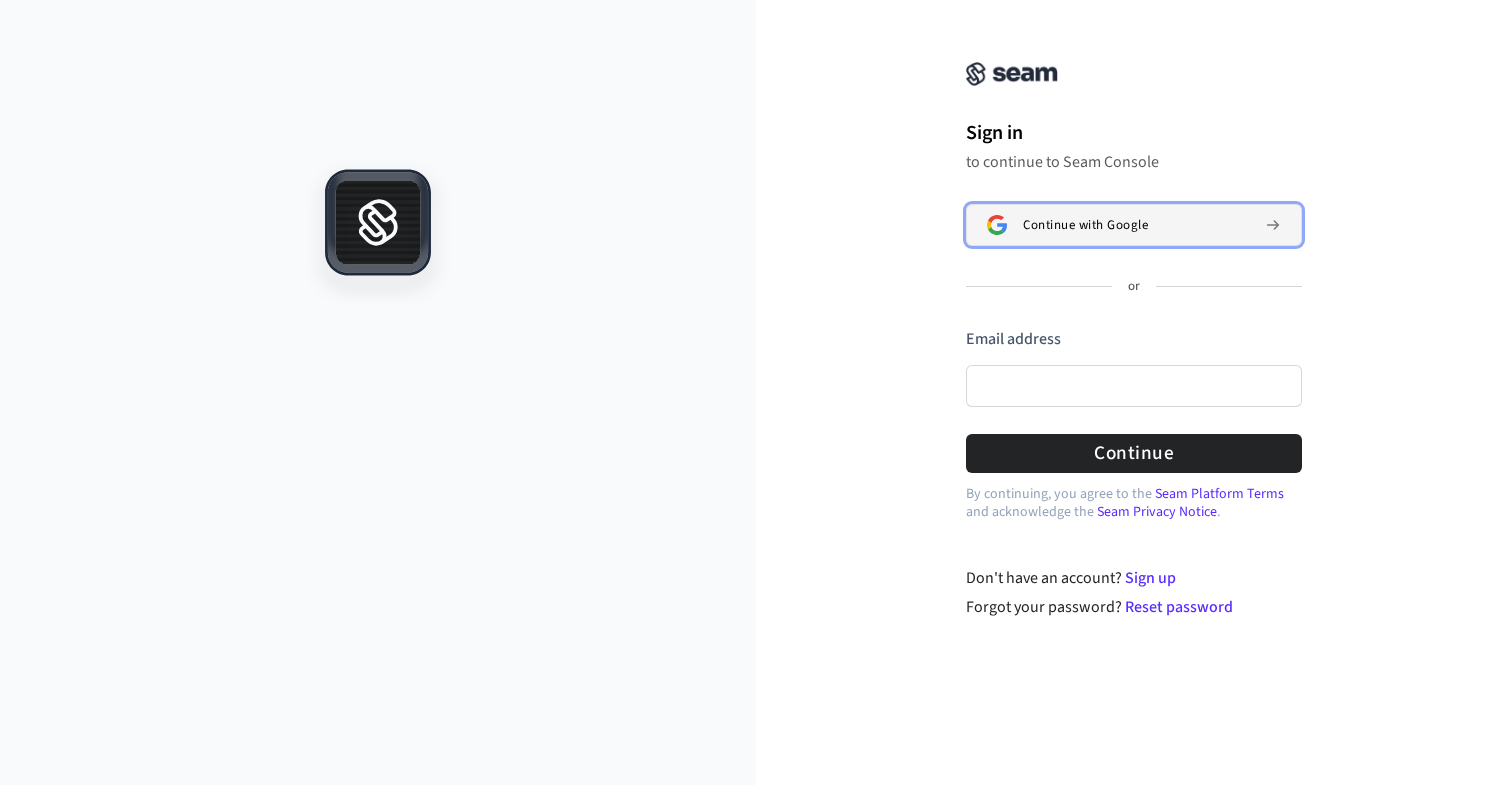 click on "Continue with Google" at bounding box center [1085, 225] 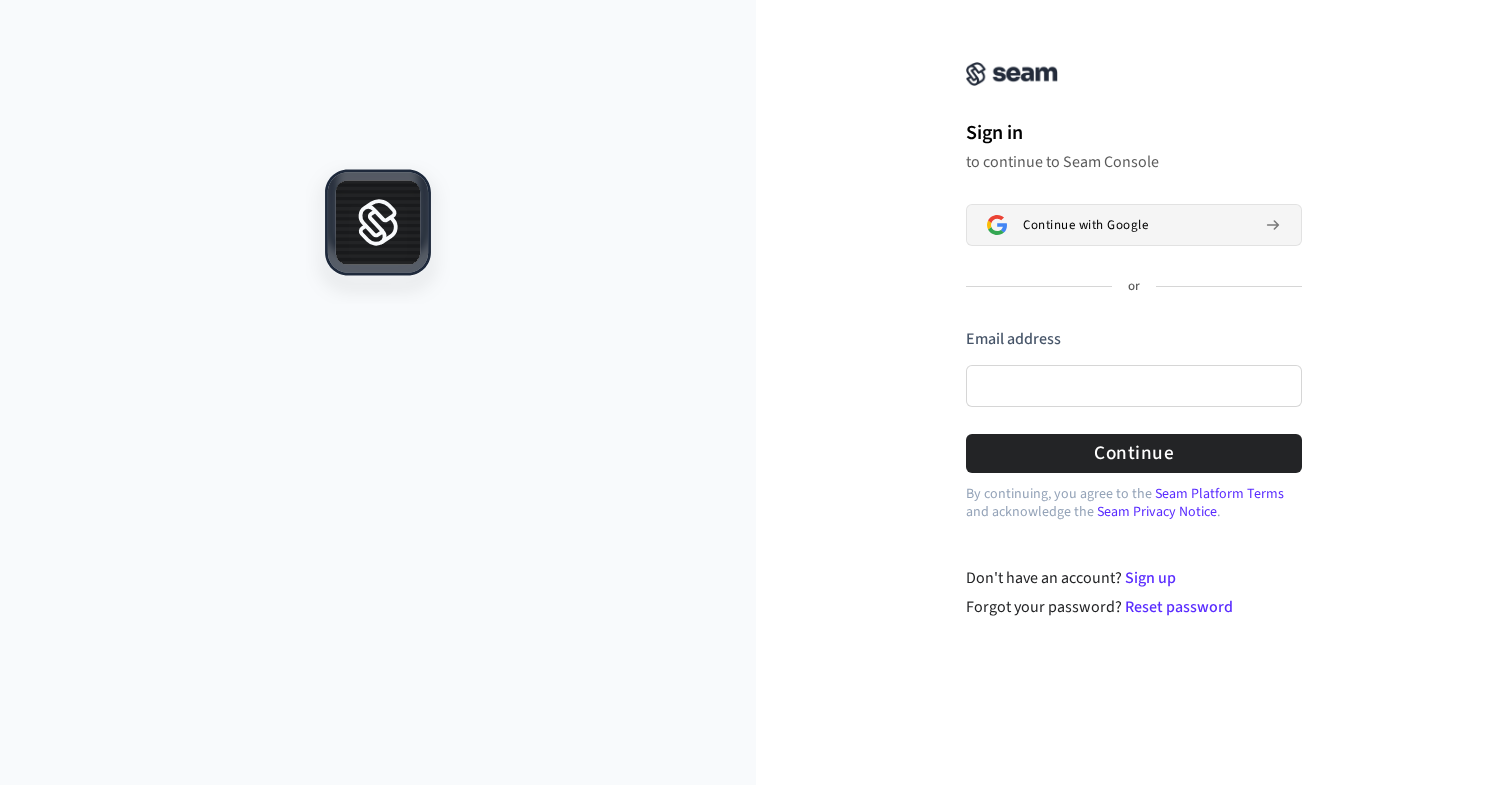 type 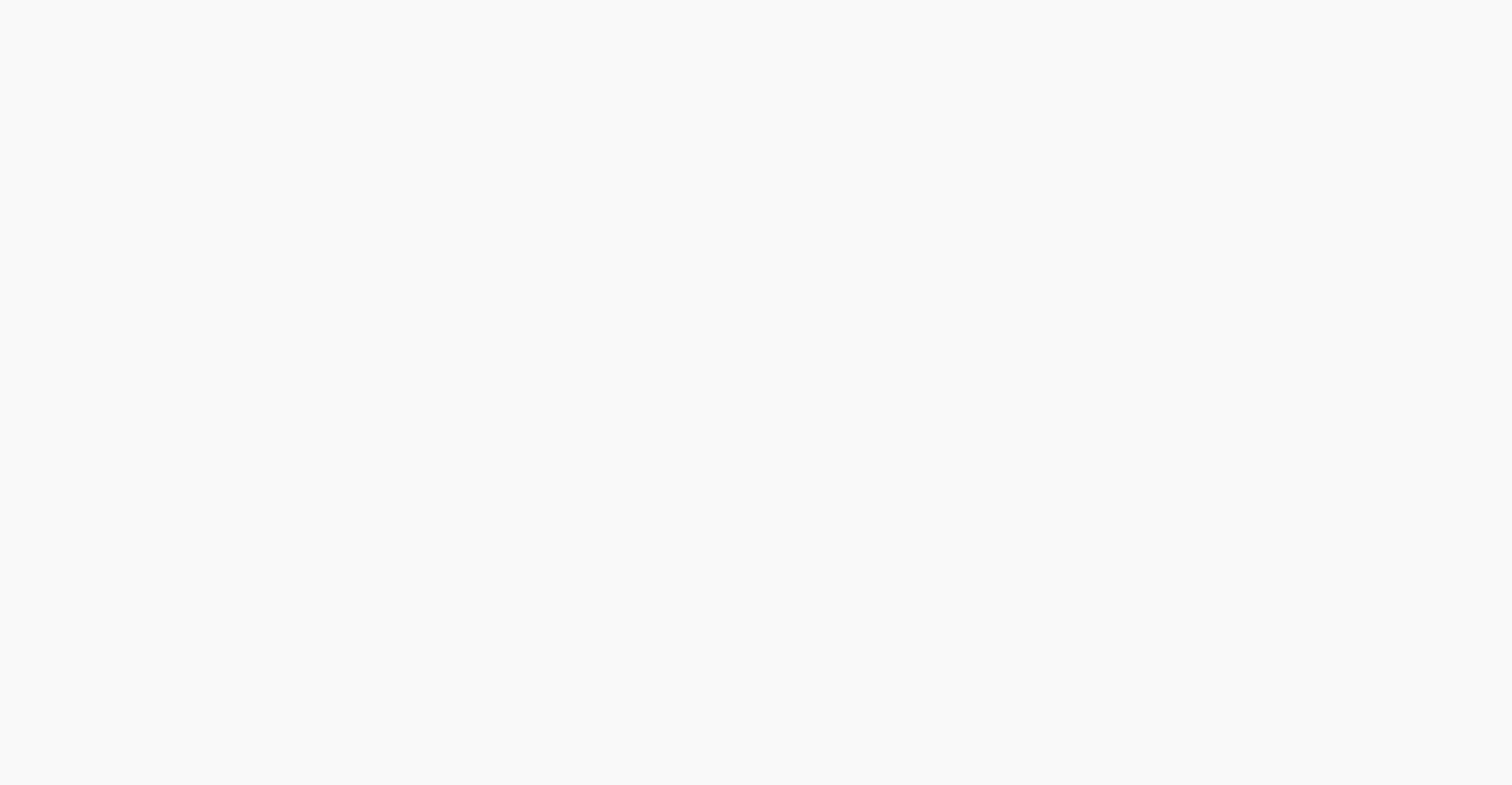 scroll, scrollTop: 0, scrollLeft: 0, axis: both 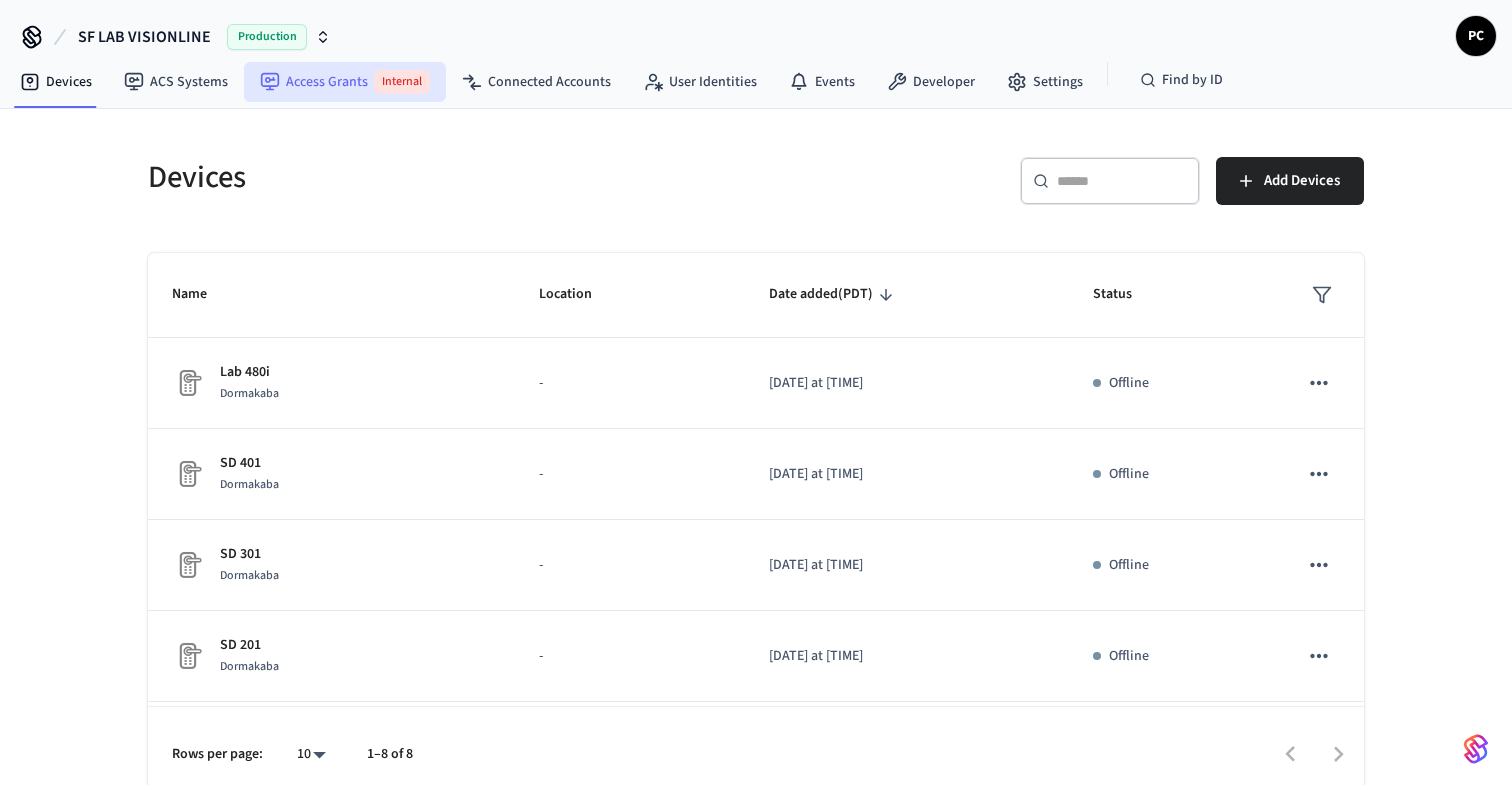 click on "Internal" at bounding box center (402, 82) 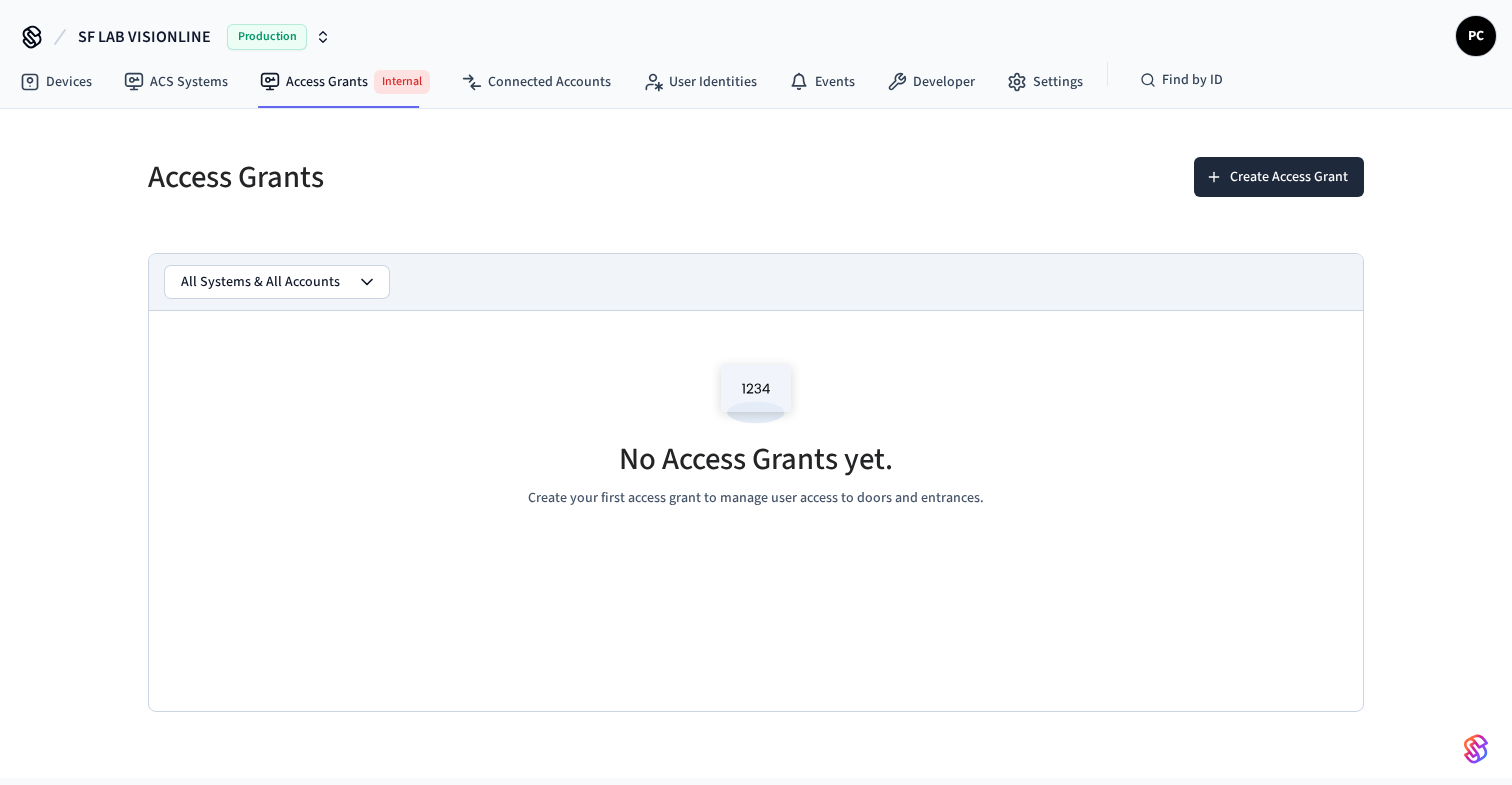 click at bounding box center [756, 393] 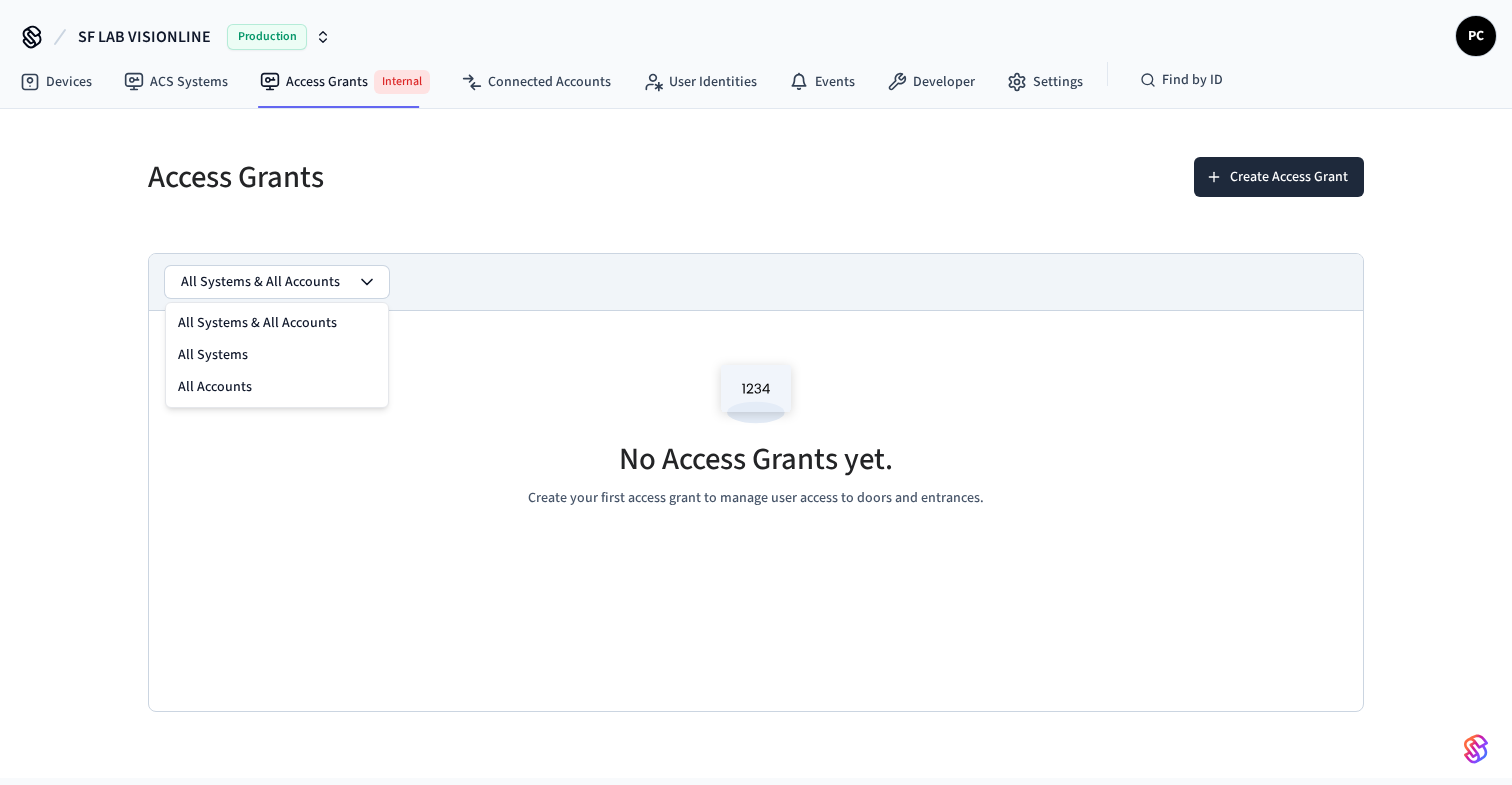 click on "All Systems & All Accounts" at bounding box center [277, 282] 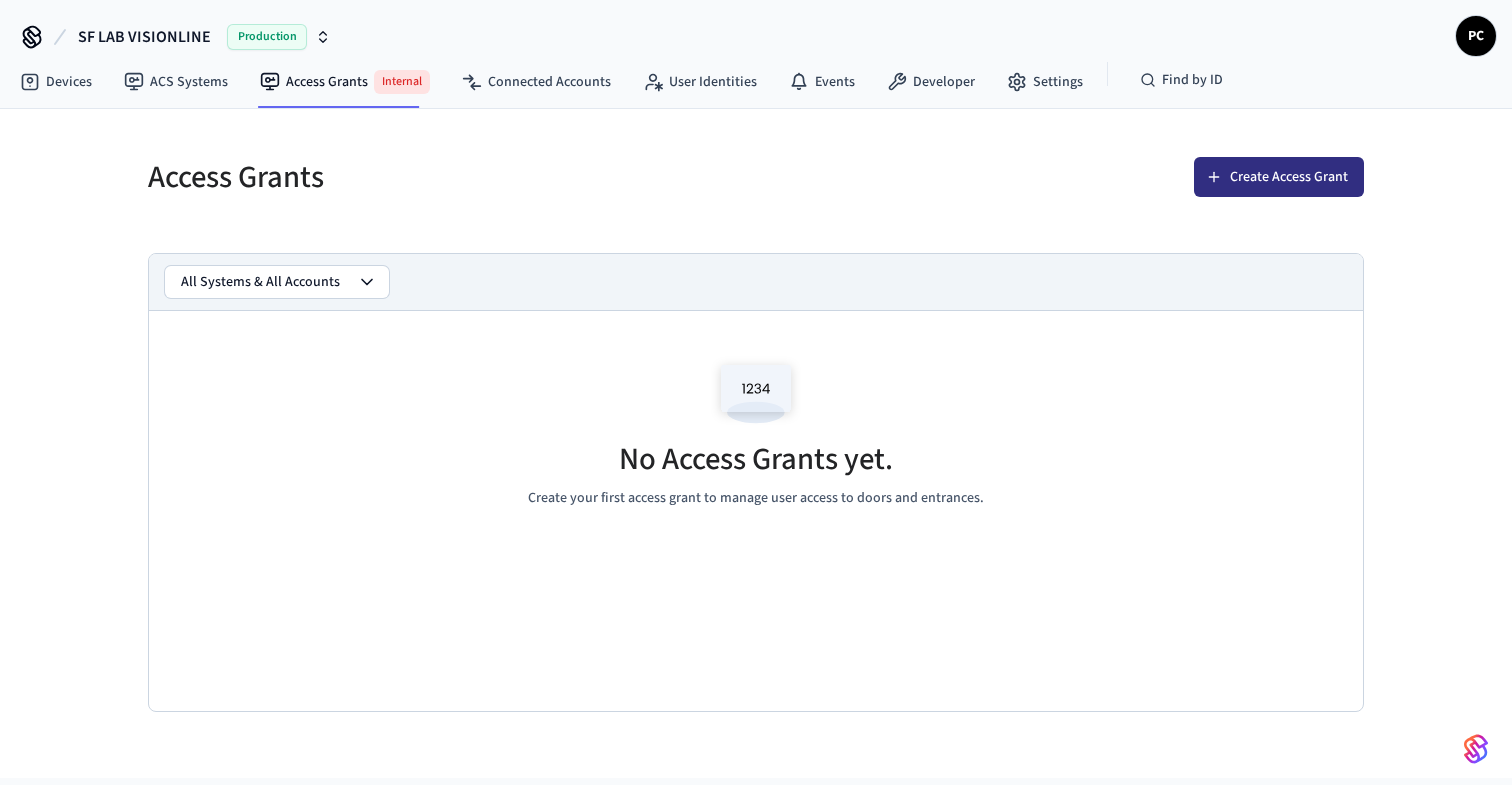 click on "Create Access Grant" at bounding box center [1279, 177] 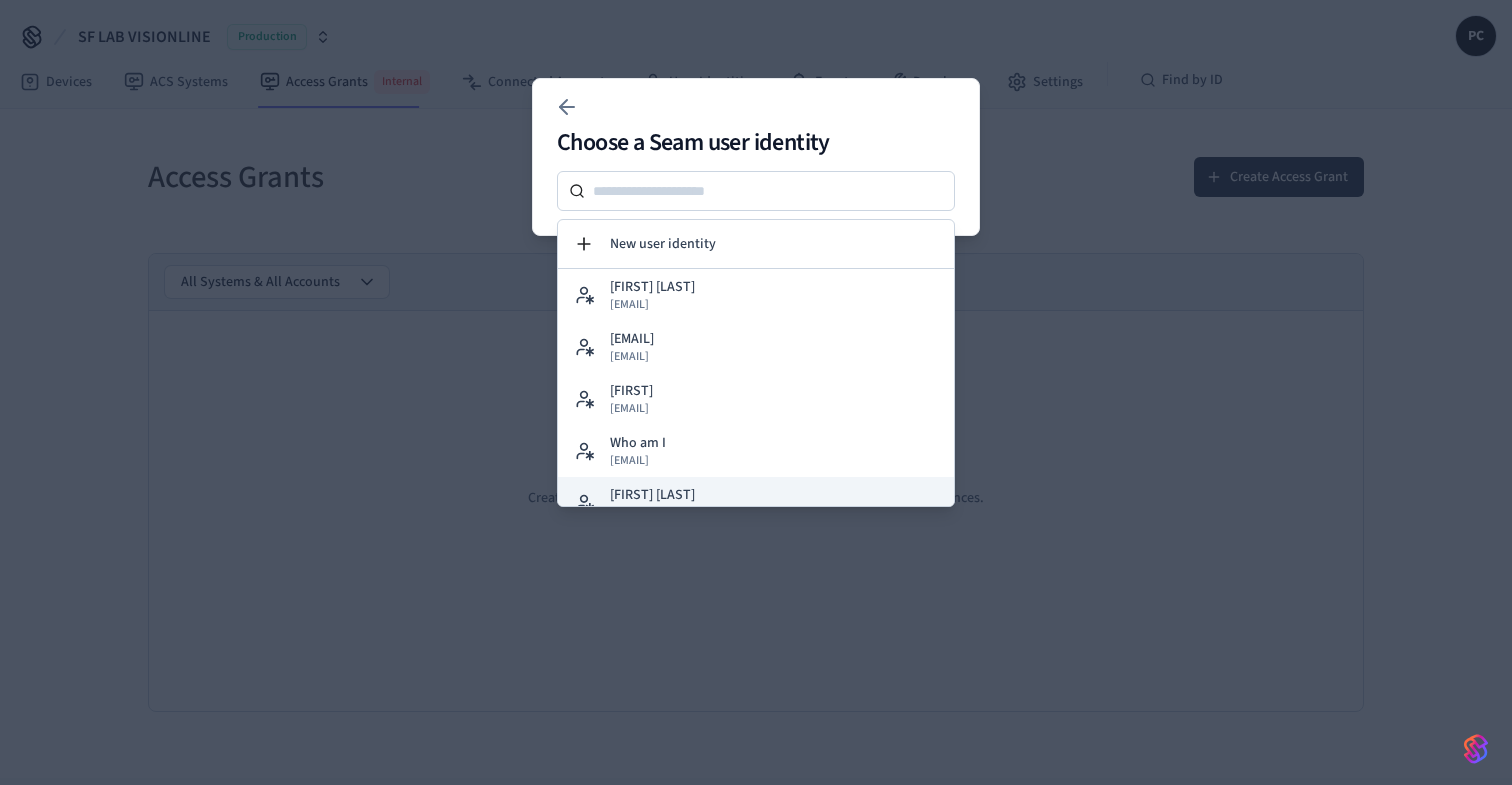 scroll, scrollTop: 75, scrollLeft: 0, axis: vertical 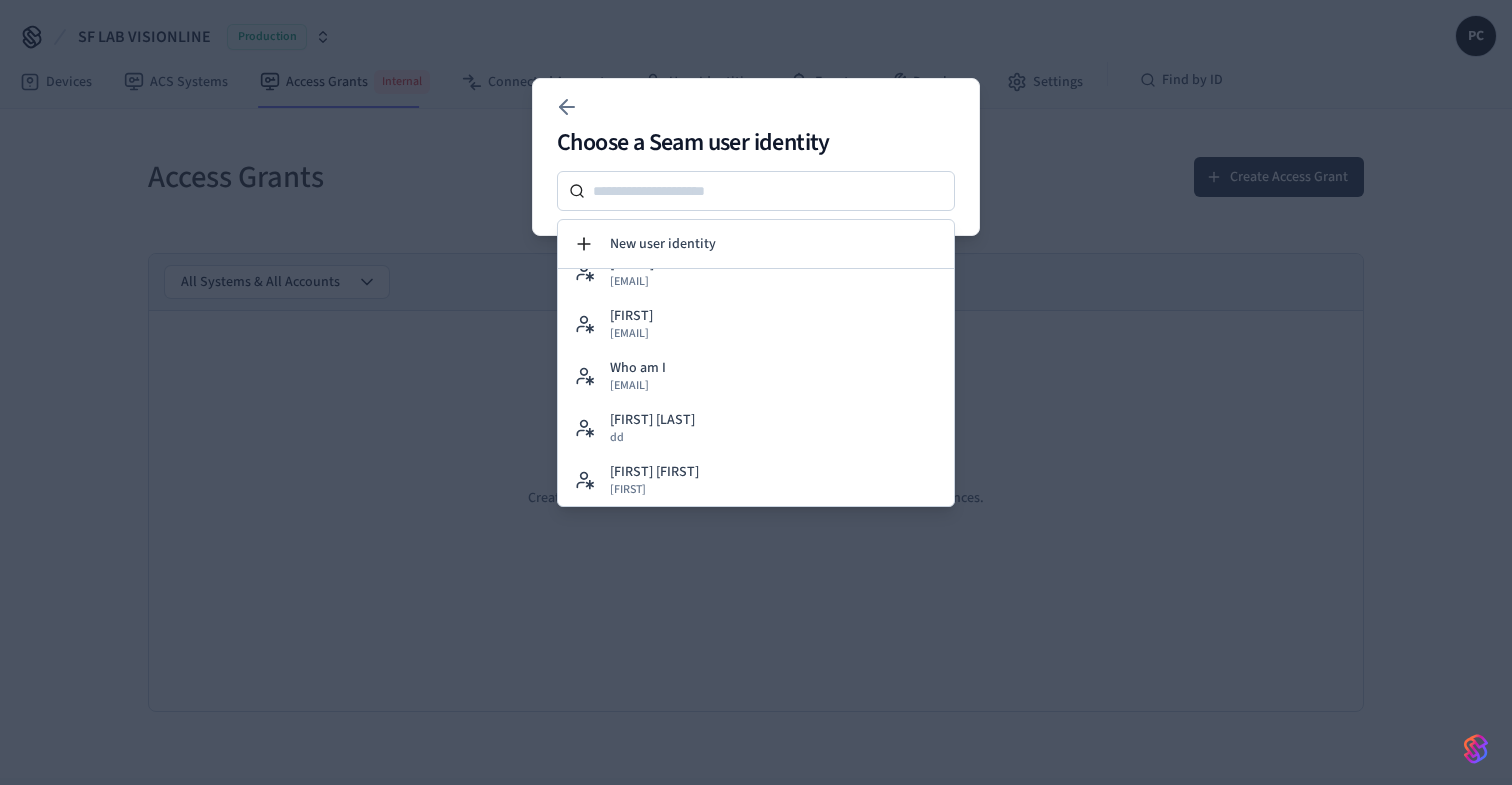 click at bounding box center [756, 392] 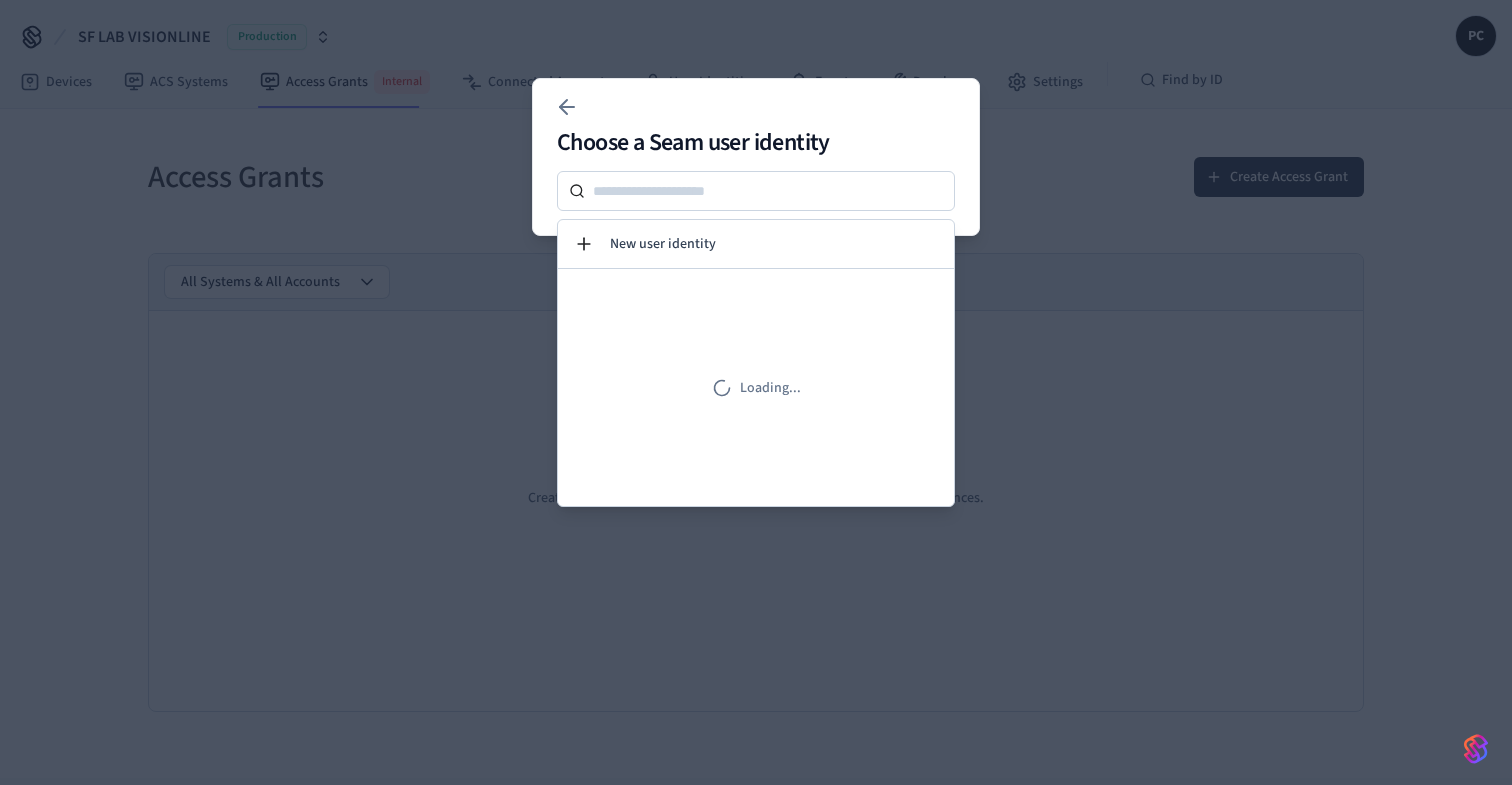 scroll, scrollTop: 0, scrollLeft: 0, axis: both 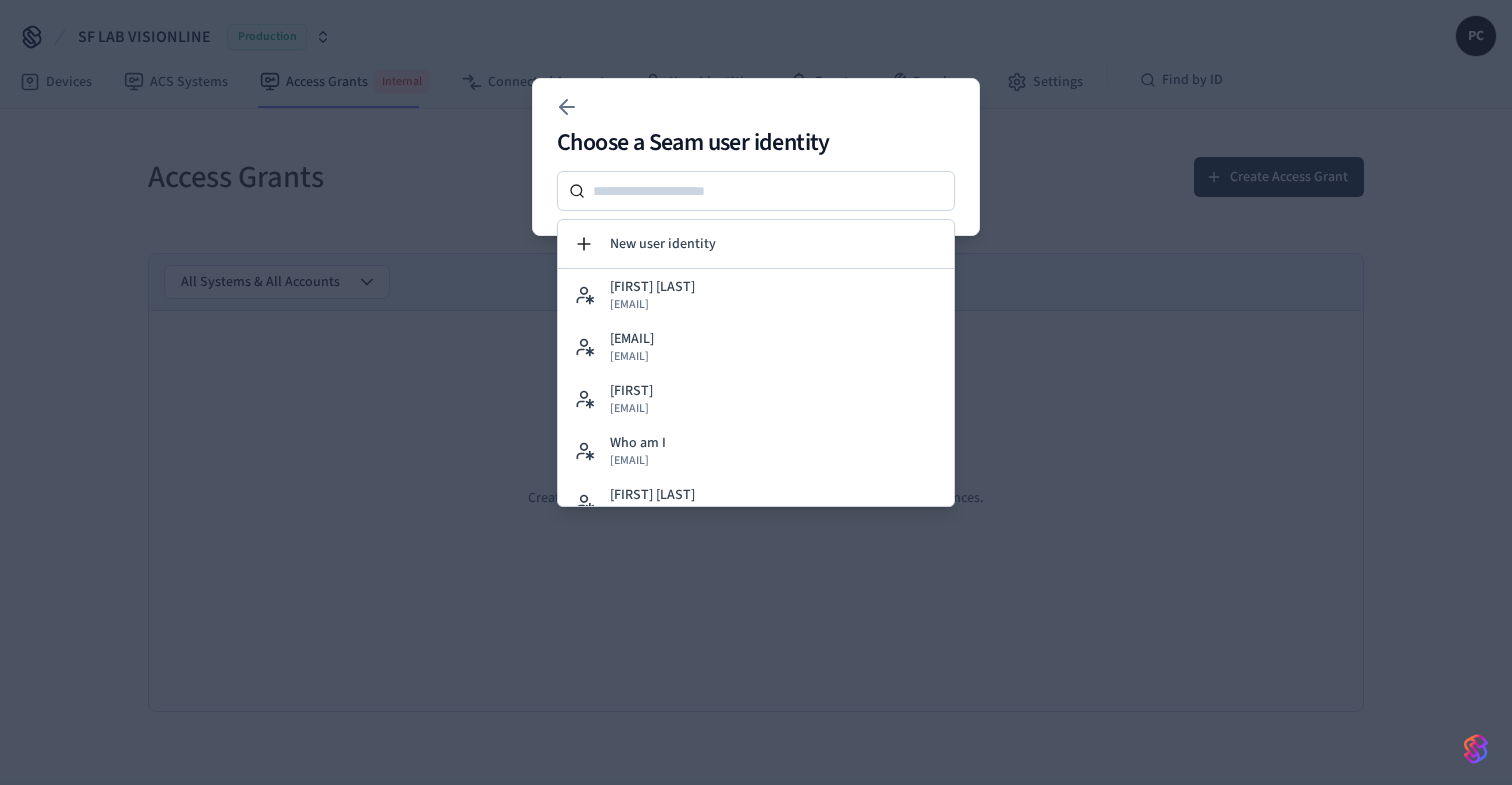 click at bounding box center [756, 392] 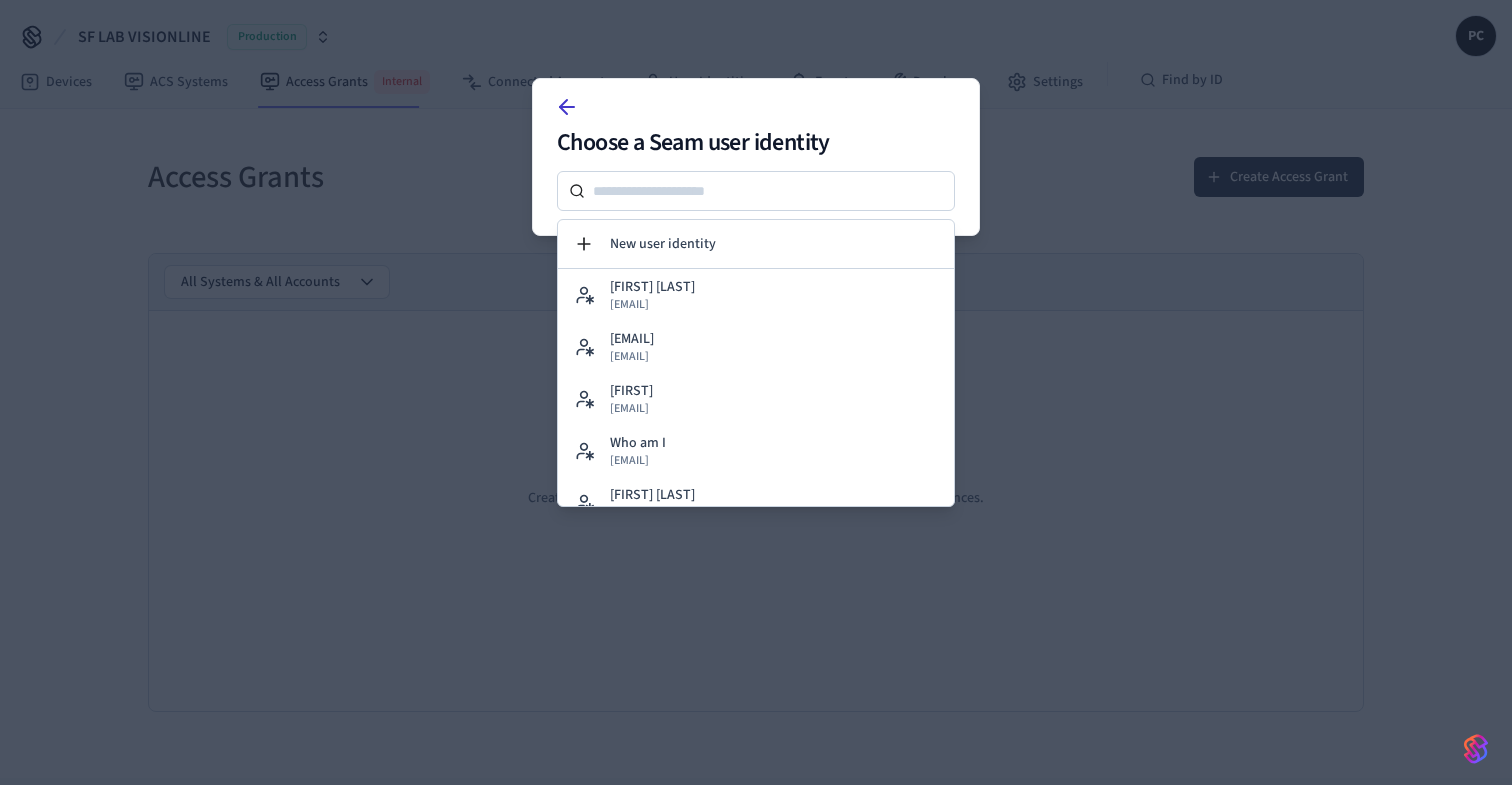 click 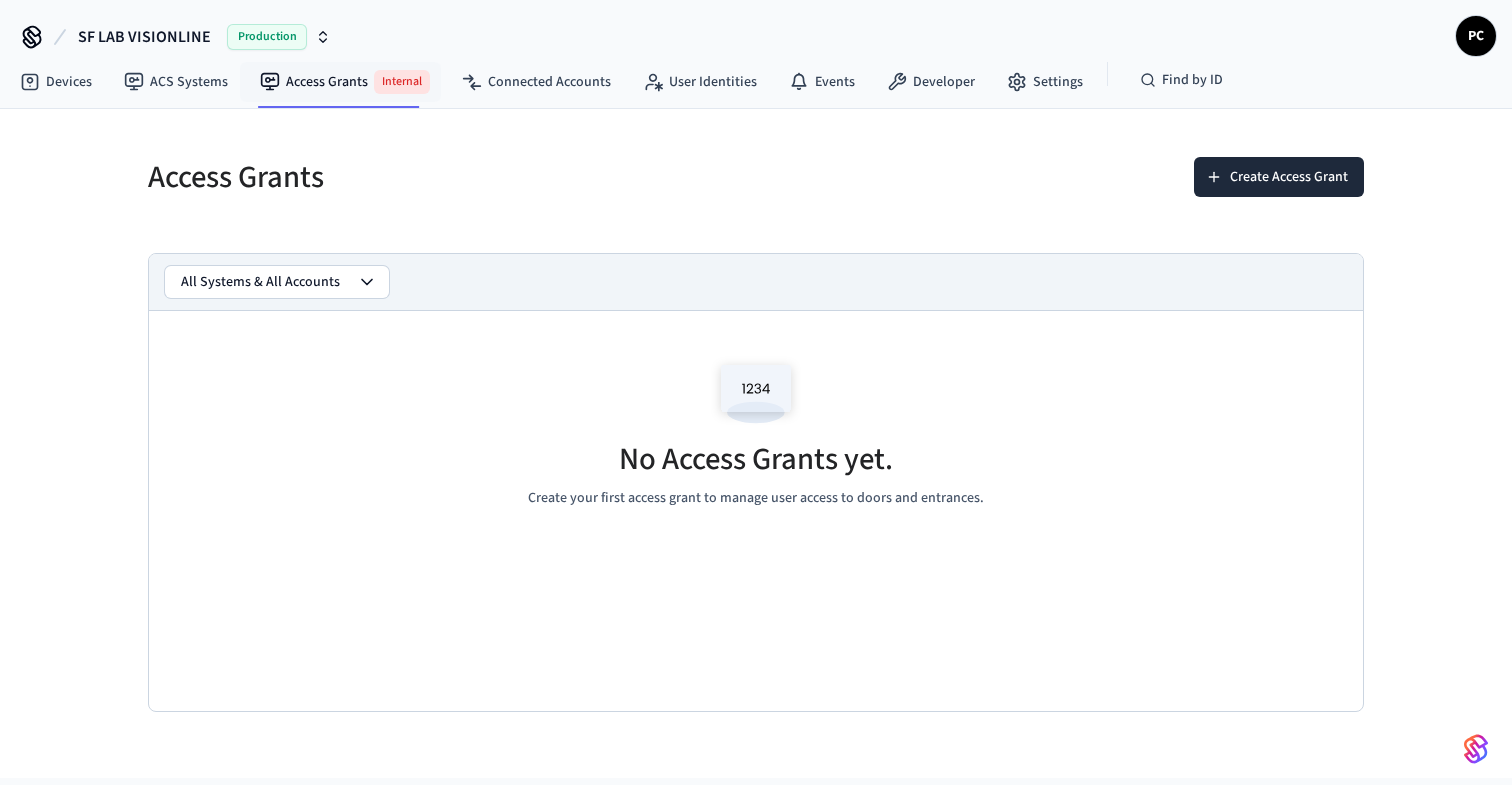 click on "SF LAB VISIONLINE Production" at bounding box center [204, 37] 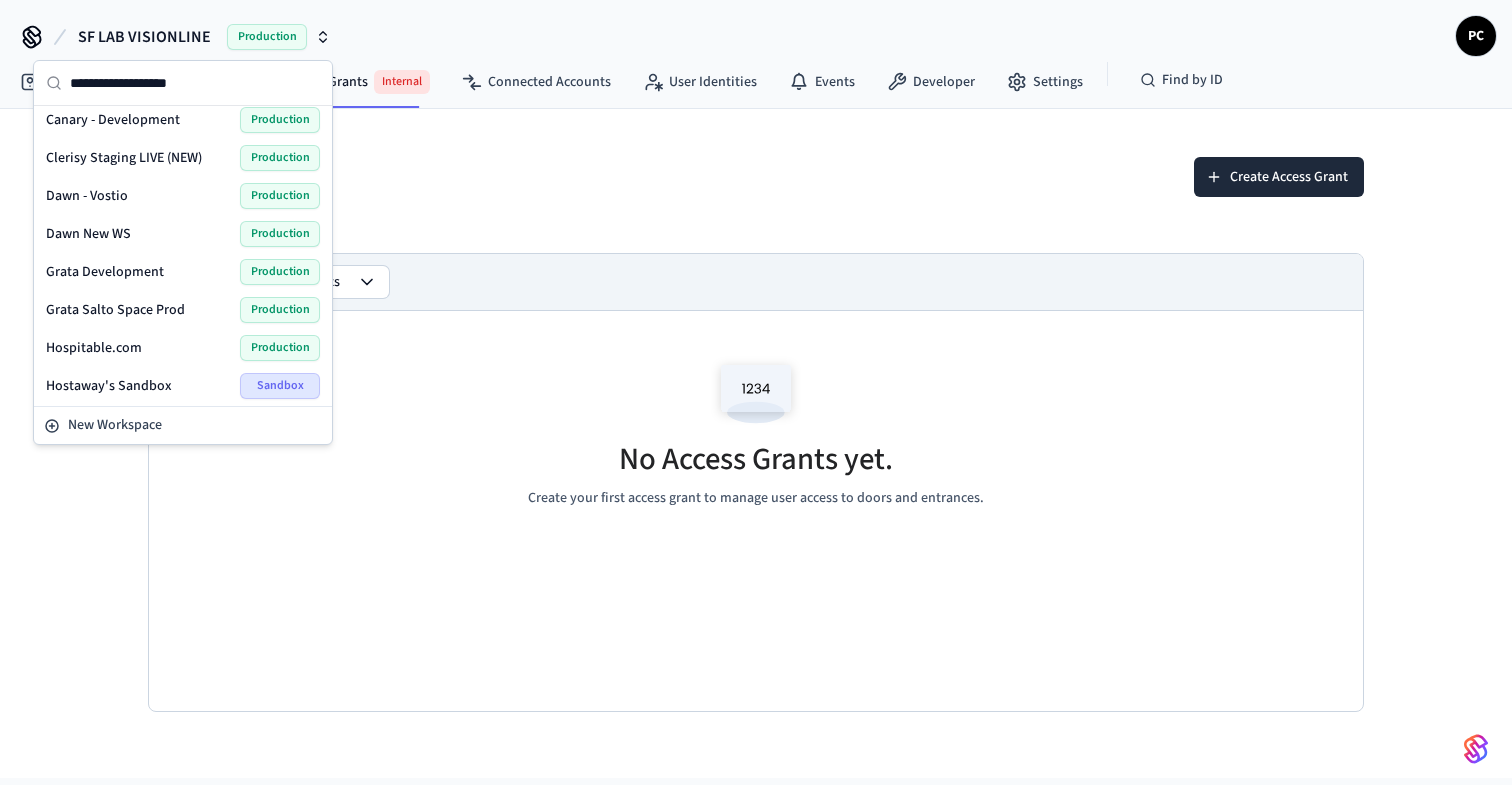 scroll, scrollTop: 0, scrollLeft: 0, axis: both 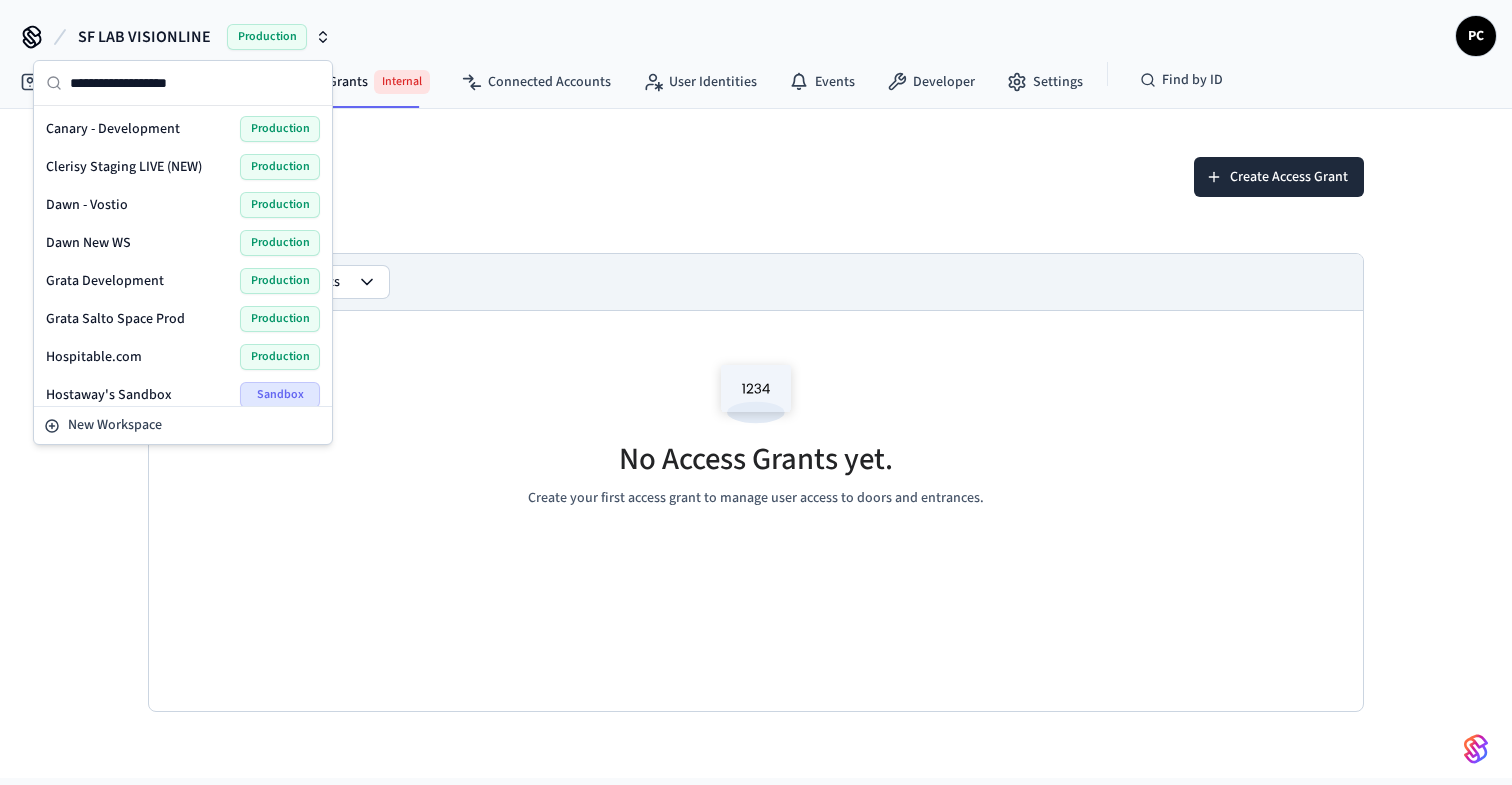 click on "Hospitable.com" at bounding box center (94, 357) 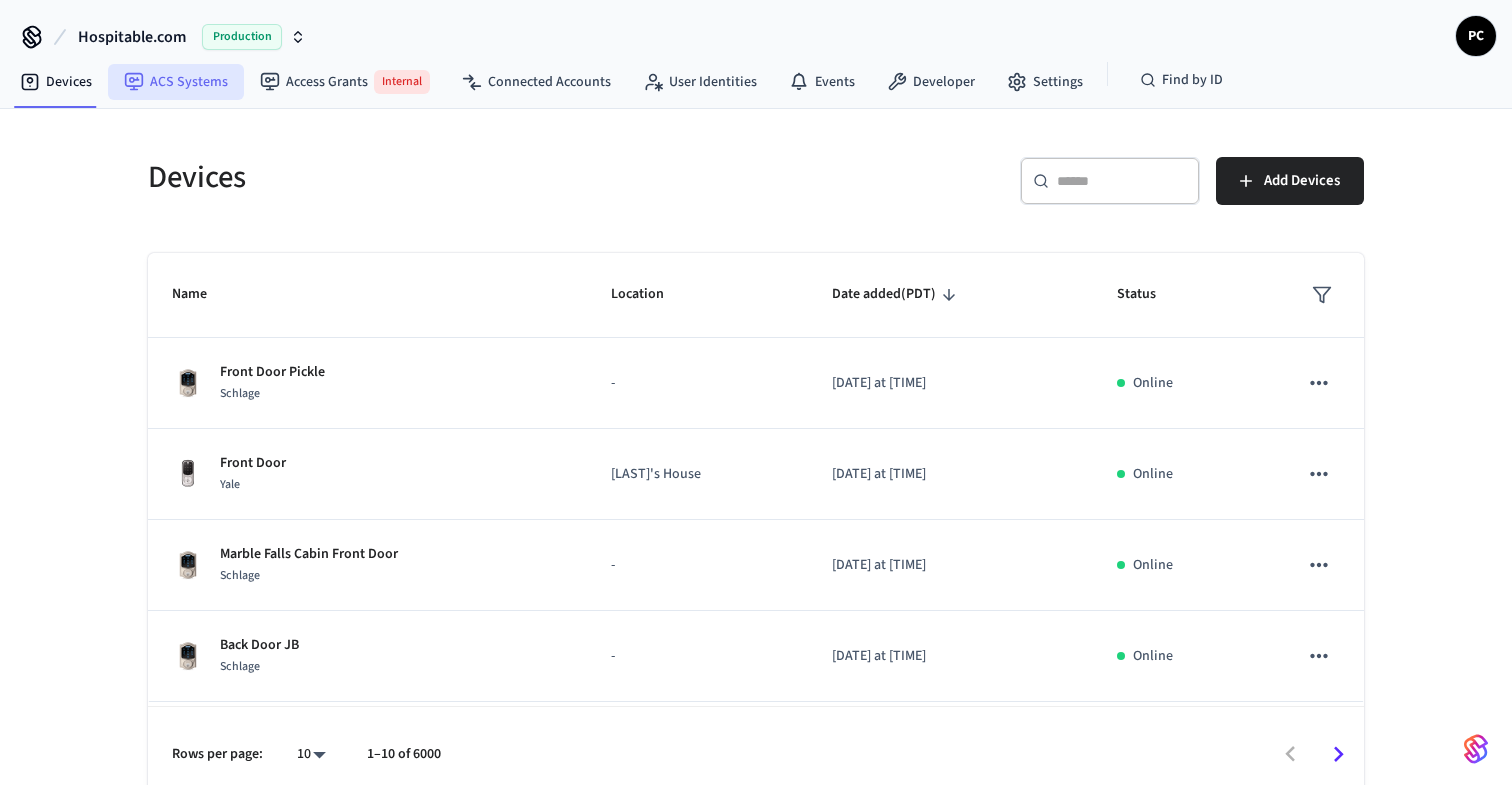 click on "ACS Systems" at bounding box center [176, 82] 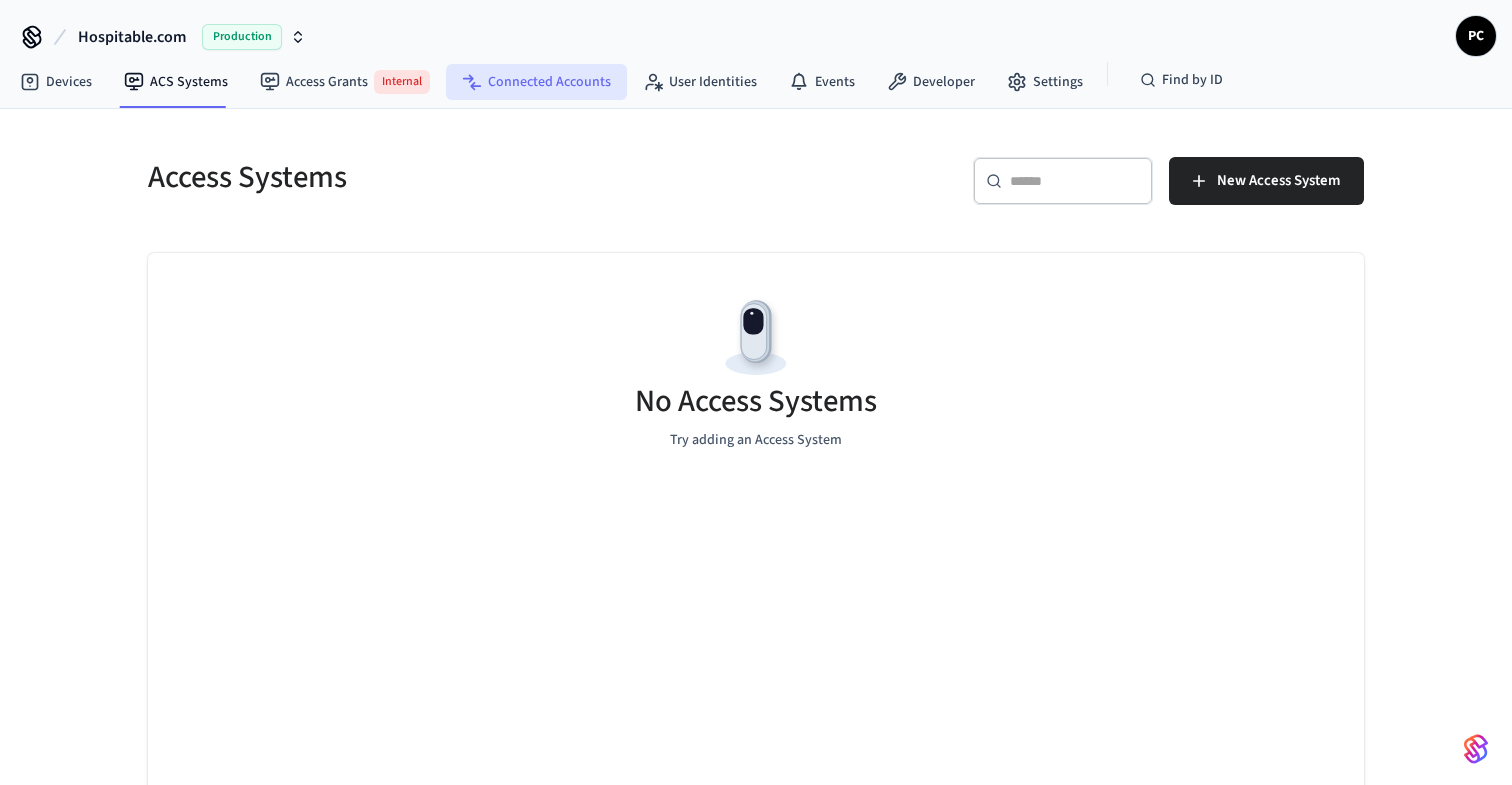click on "Connected Accounts" at bounding box center (536, 82) 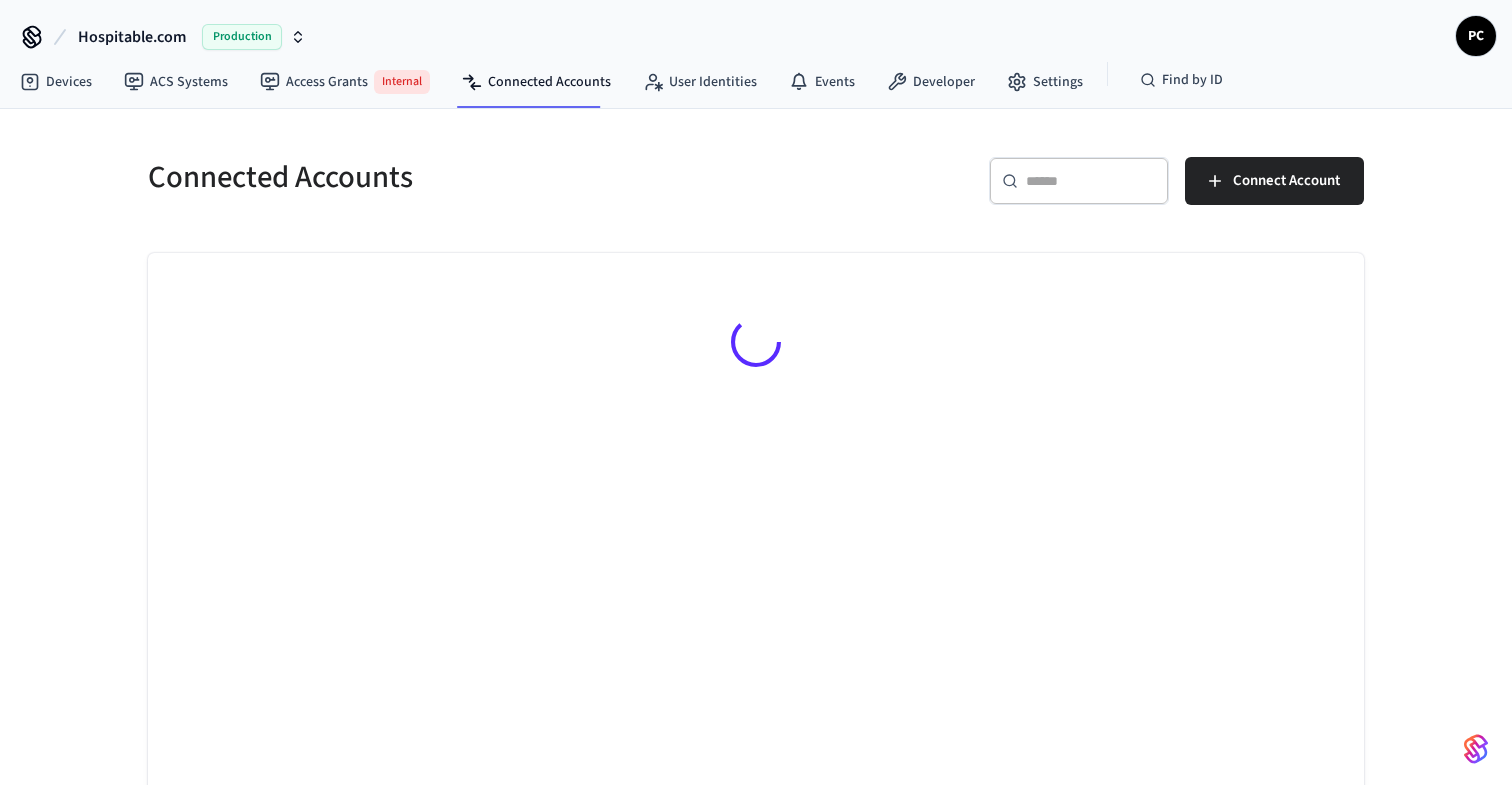 click on "Connected Accounts ​ ​ Connect Account" at bounding box center (756, 468) 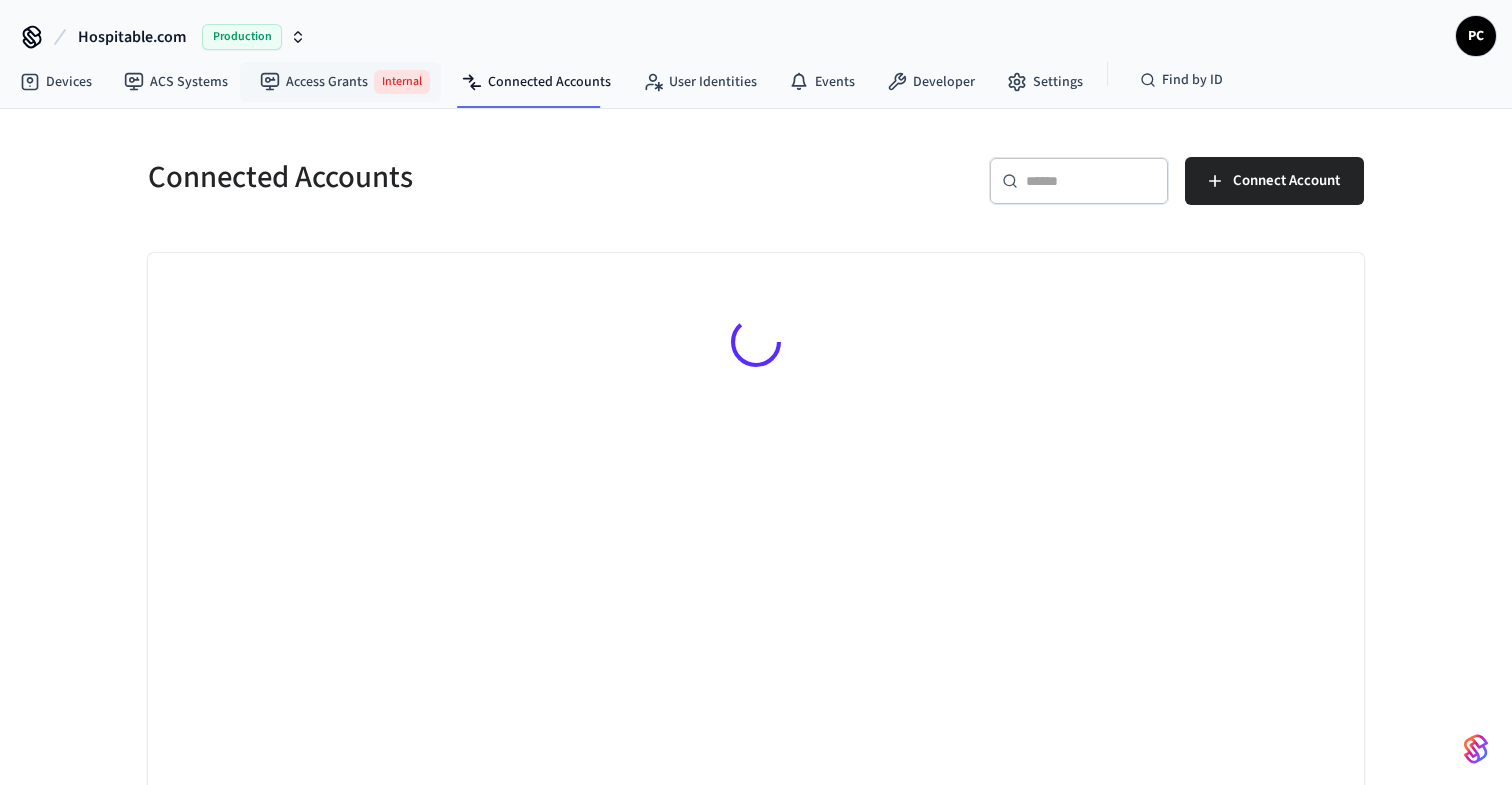 click on "Hospitable.com" at bounding box center [132, 37] 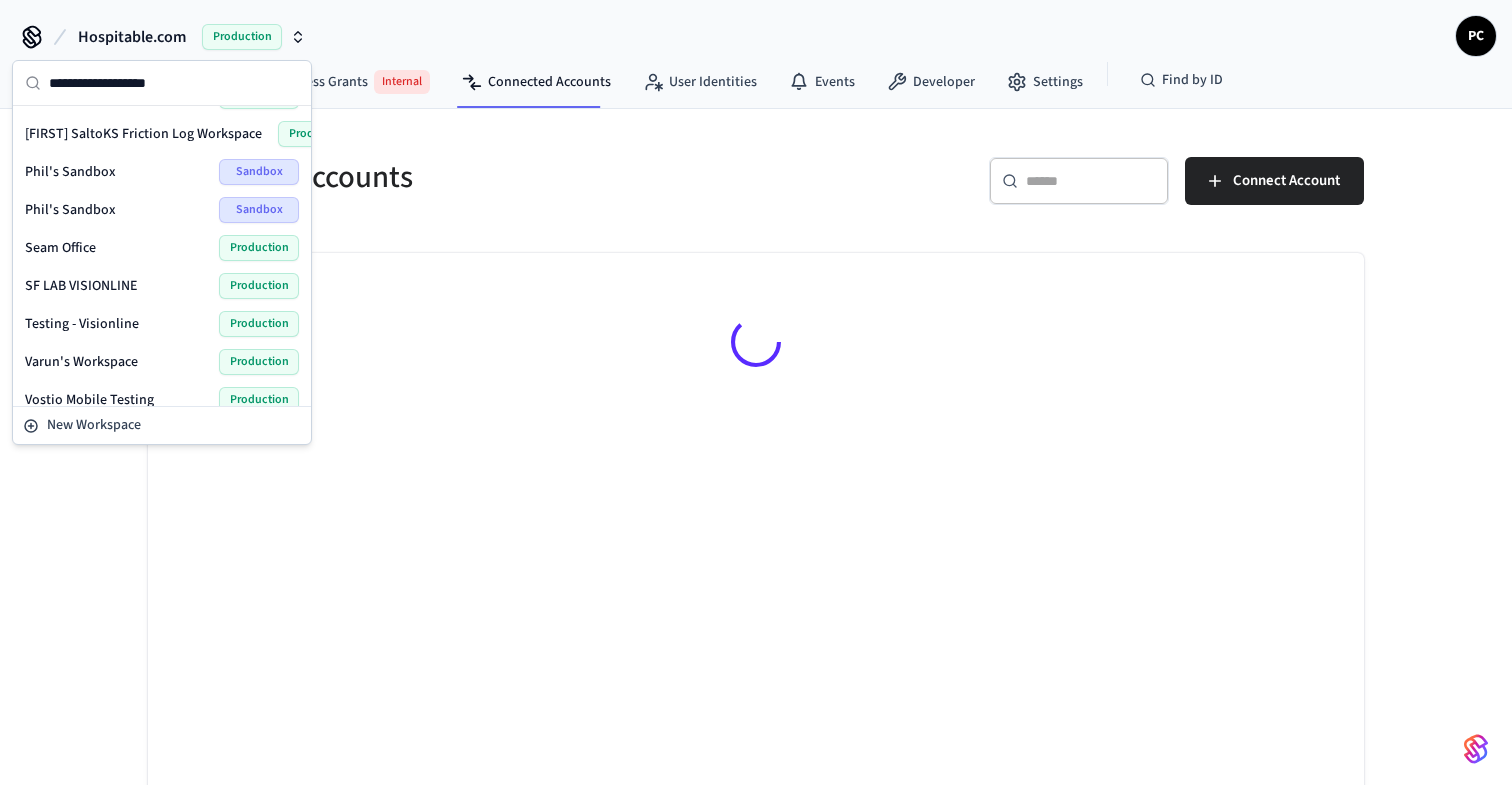 scroll, scrollTop: 453, scrollLeft: 0, axis: vertical 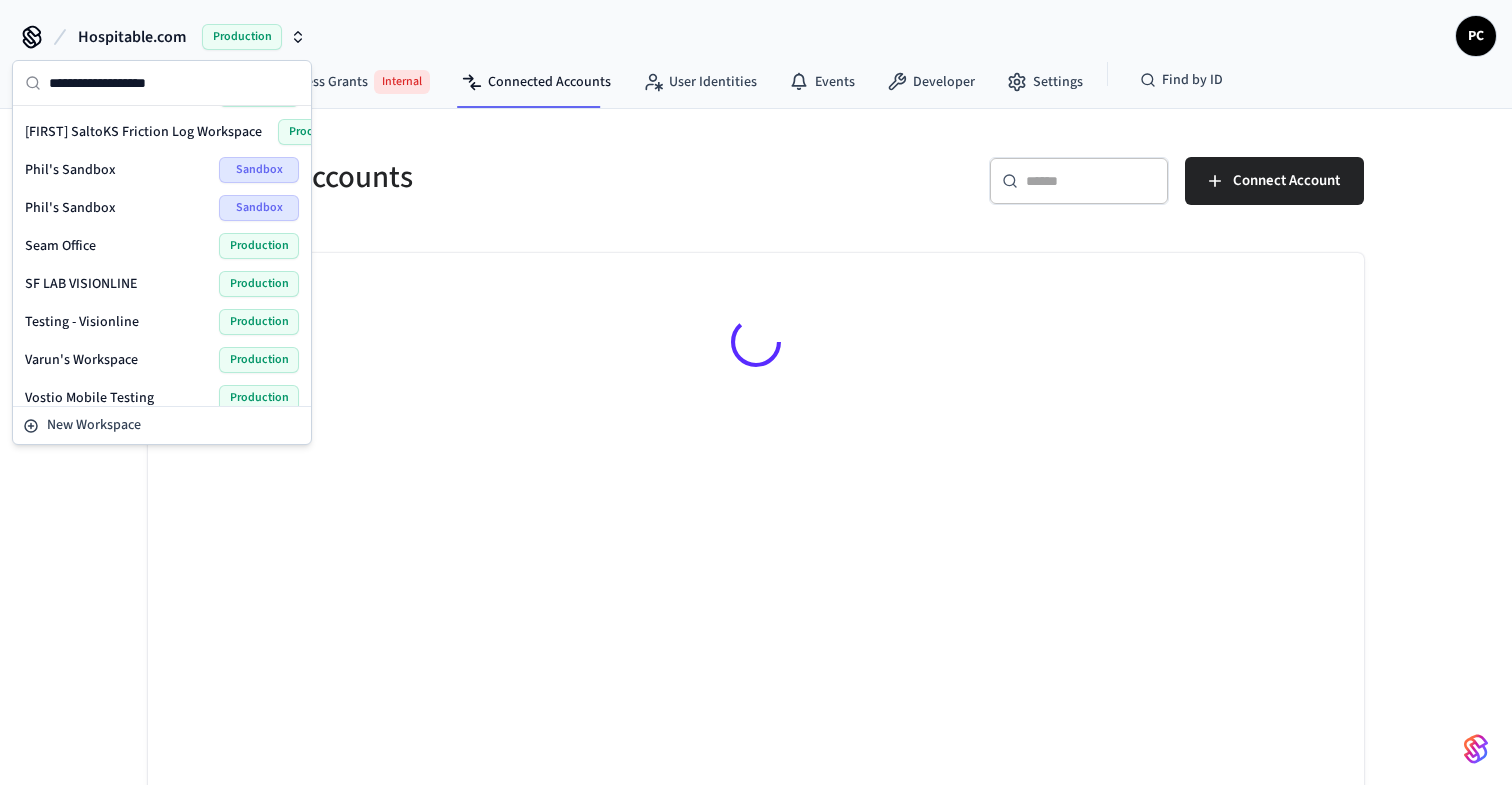 click on "Testing - Visionline Production" at bounding box center (162, 322) 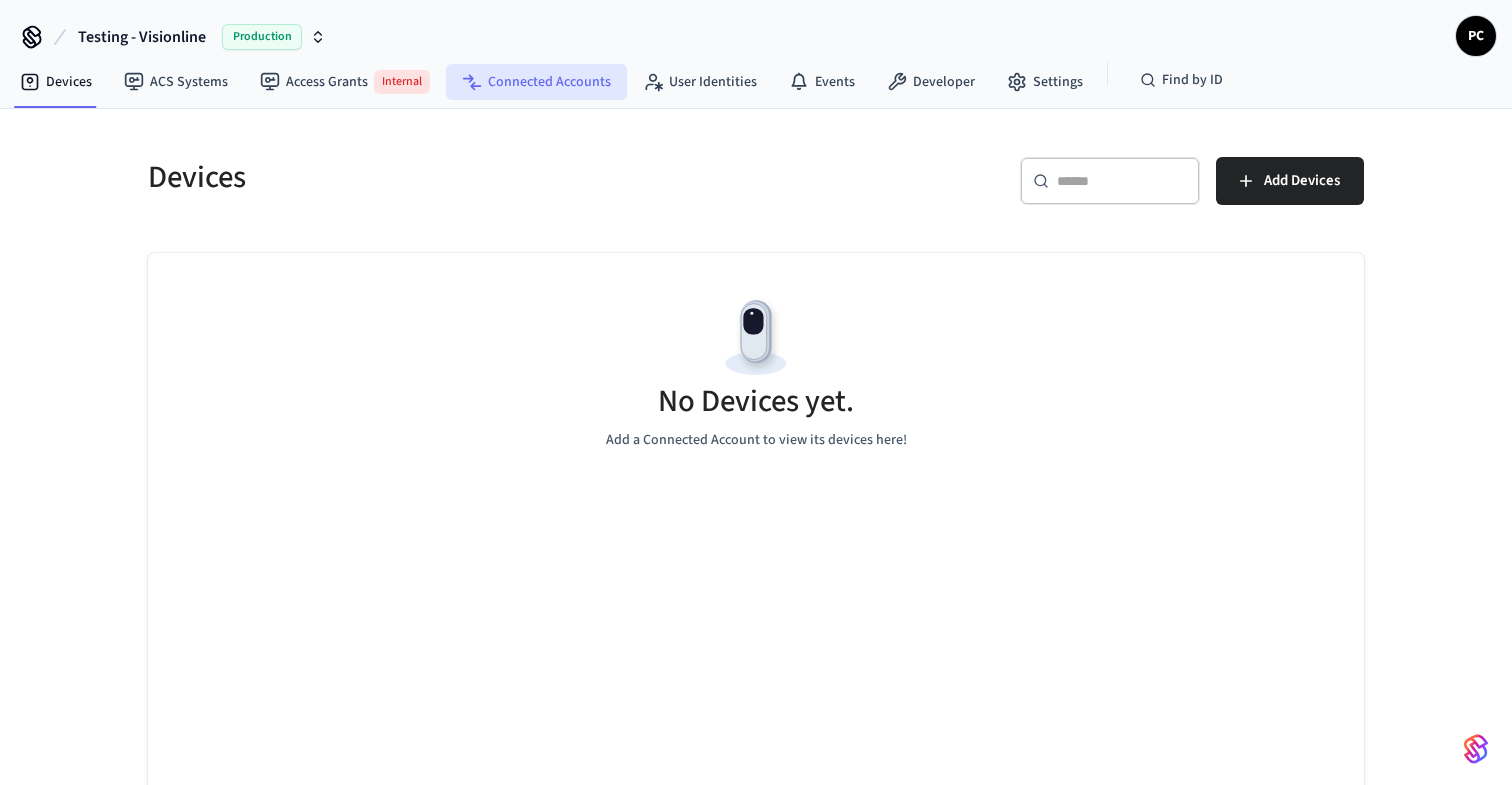 click on "Connected Accounts" at bounding box center [536, 82] 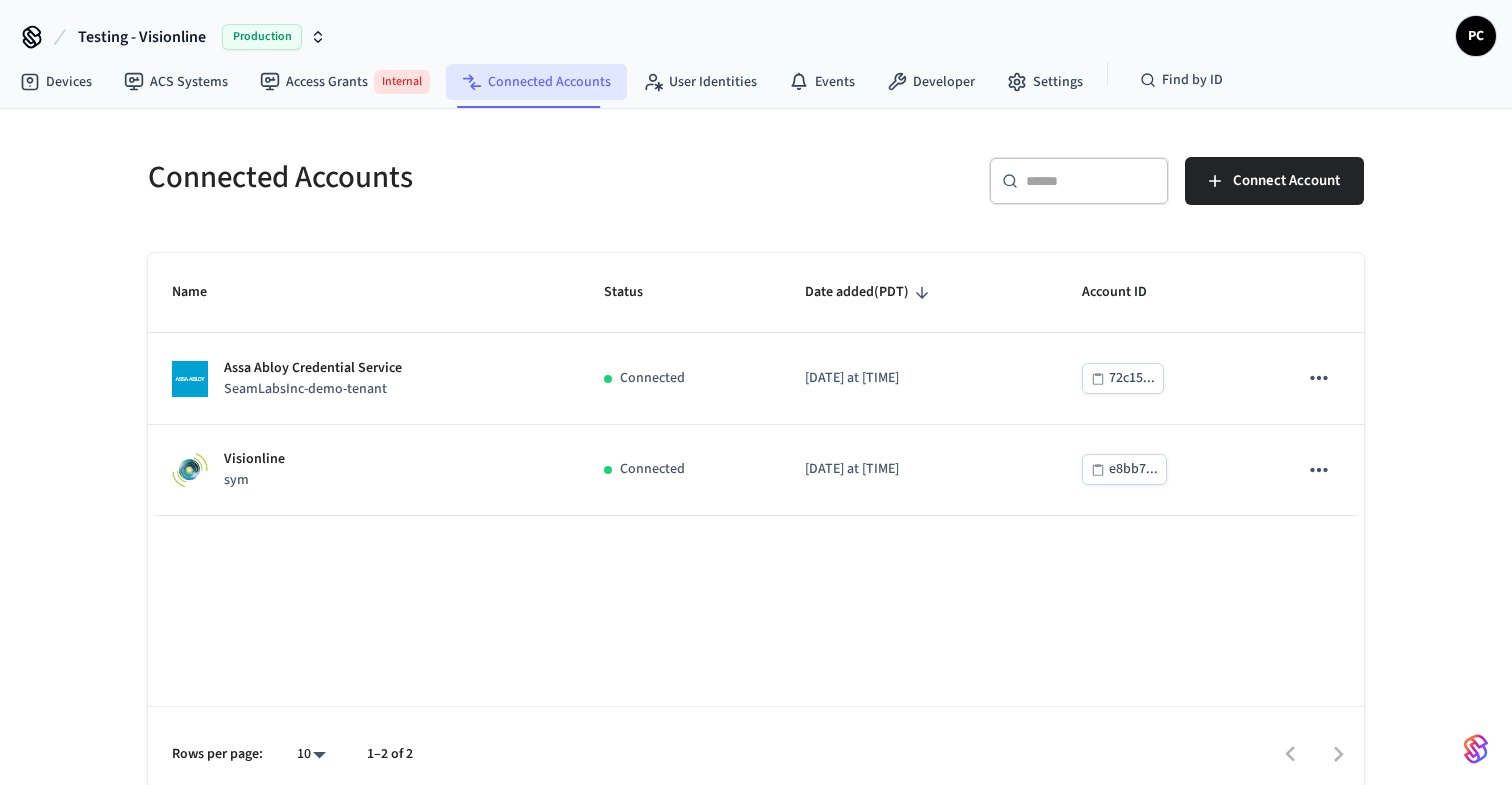 click on "Connected Accounts" at bounding box center (536, 82) 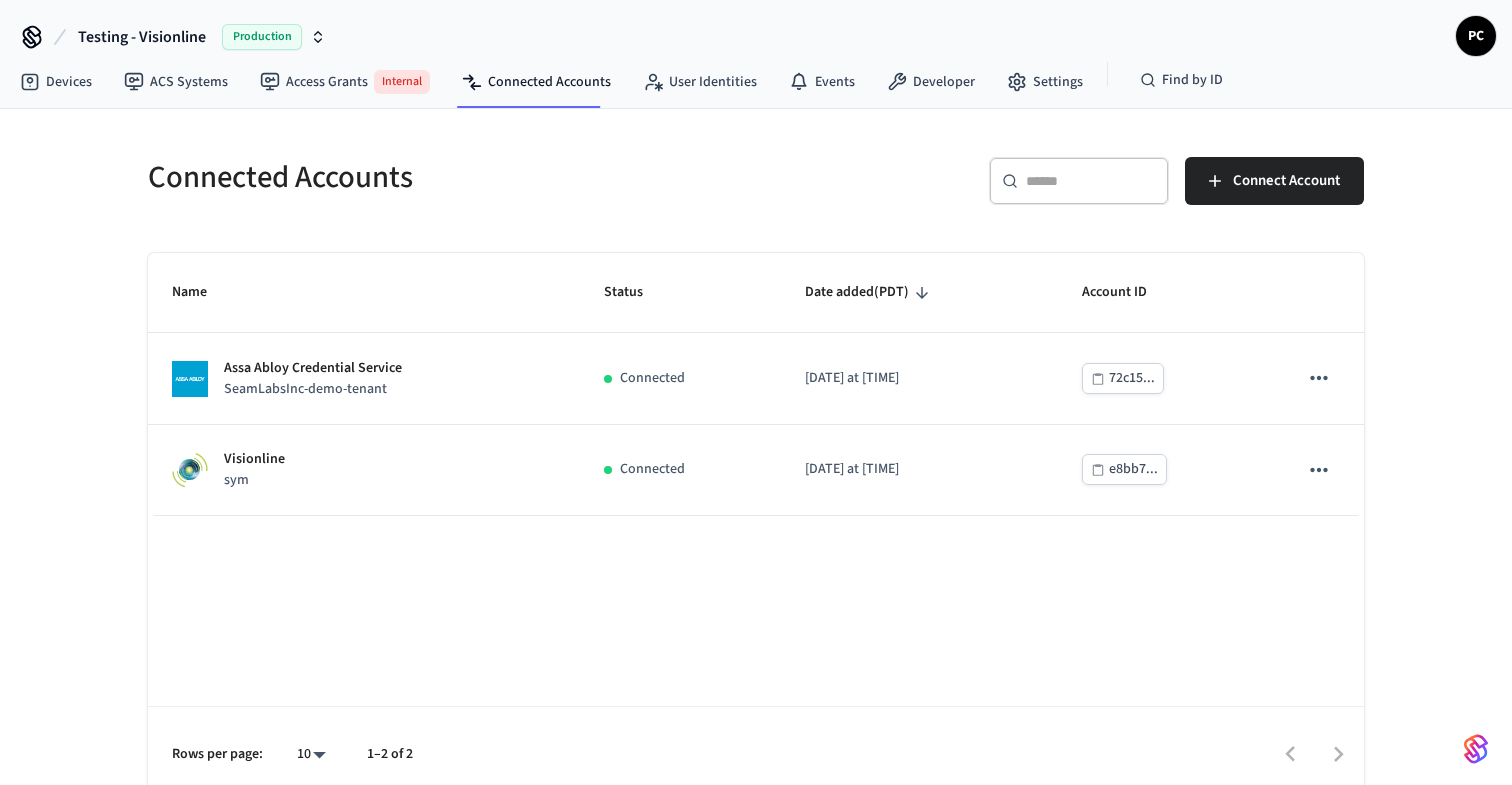 click on "Testing - Visionline" at bounding box center [142, 37] 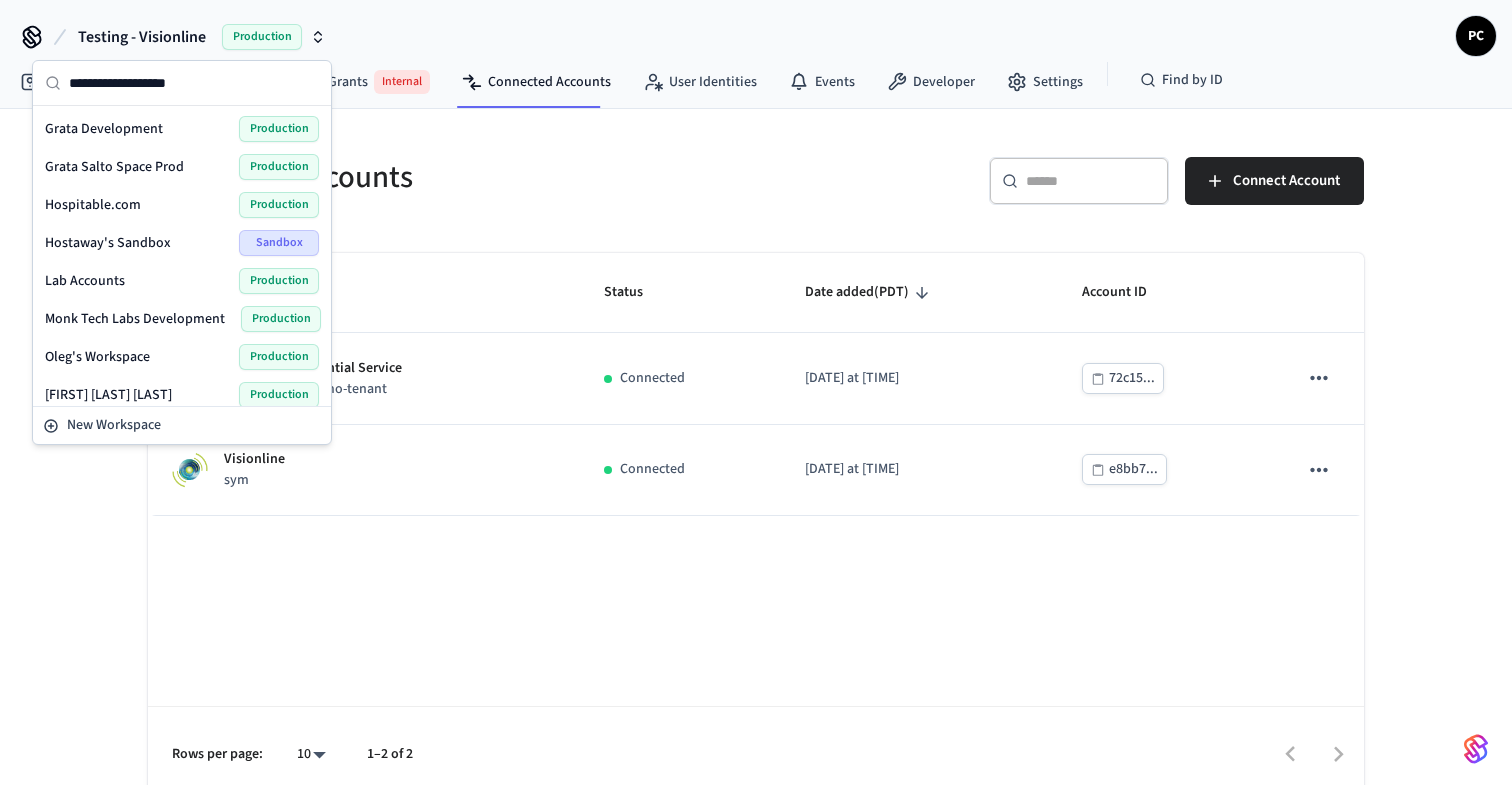 scroll, scrollTop: 154, scrollLeft: 0, axis: vertical 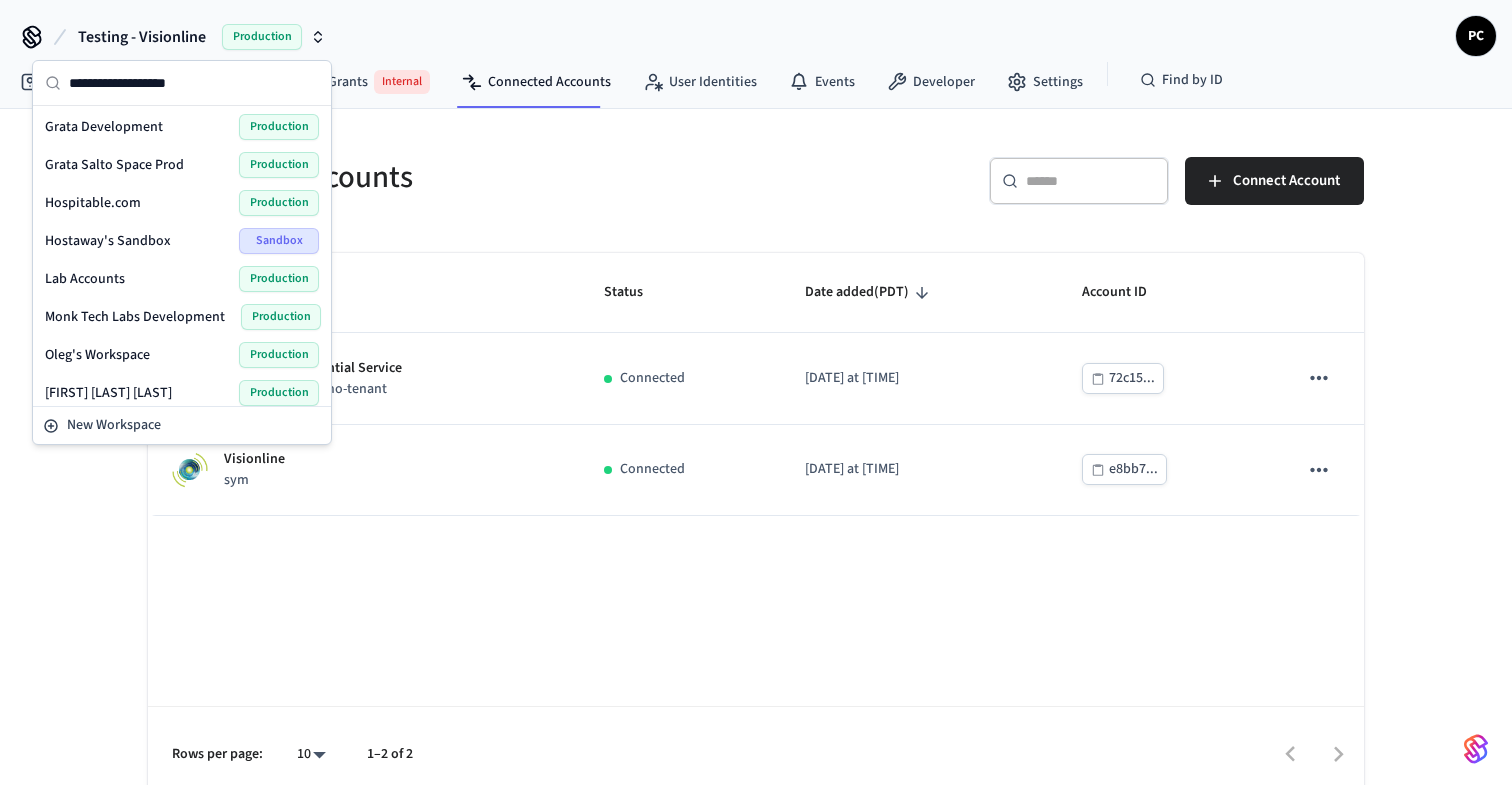 click on "[FIRST] [LAST] [LAST]" at bounding box center [108, 393] 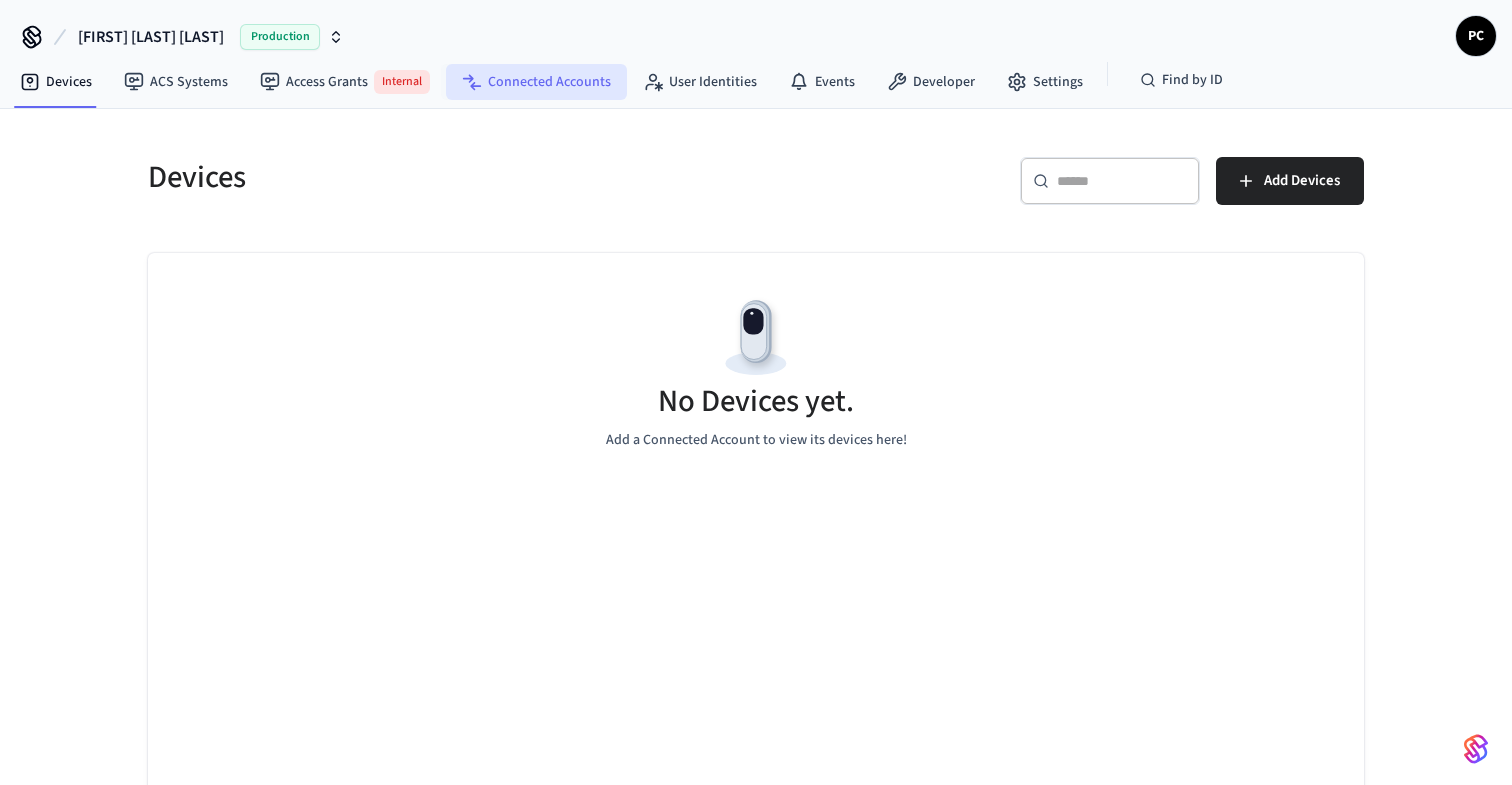 click on "Connected Accounts" at bounding box center (536, 82) 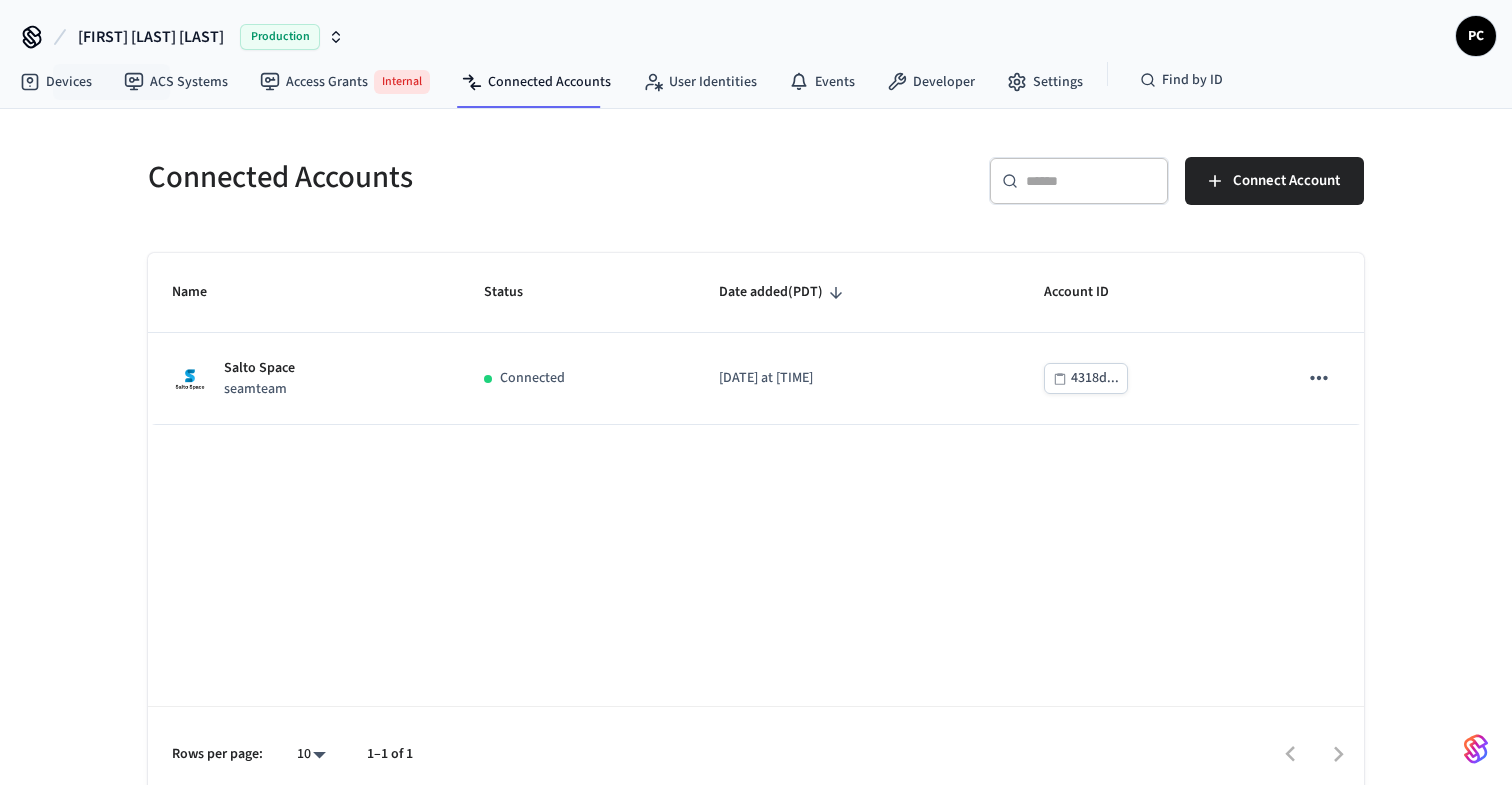 click on "[FIRST] [LAST] [LAST]" at bounding box center (211, 37) 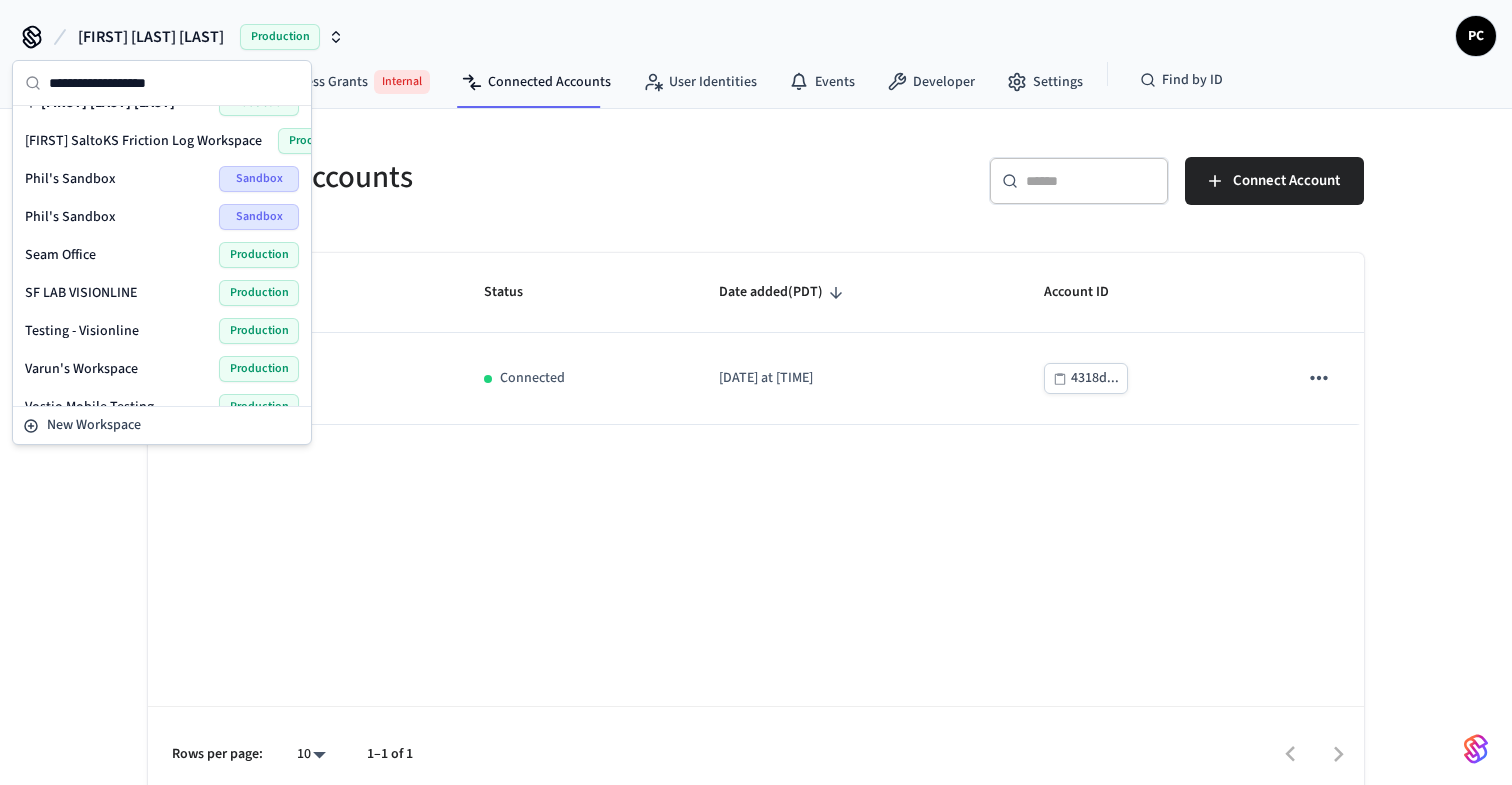 scroll, scrollTop: 468, scrollLeft: 0, axis: vertical 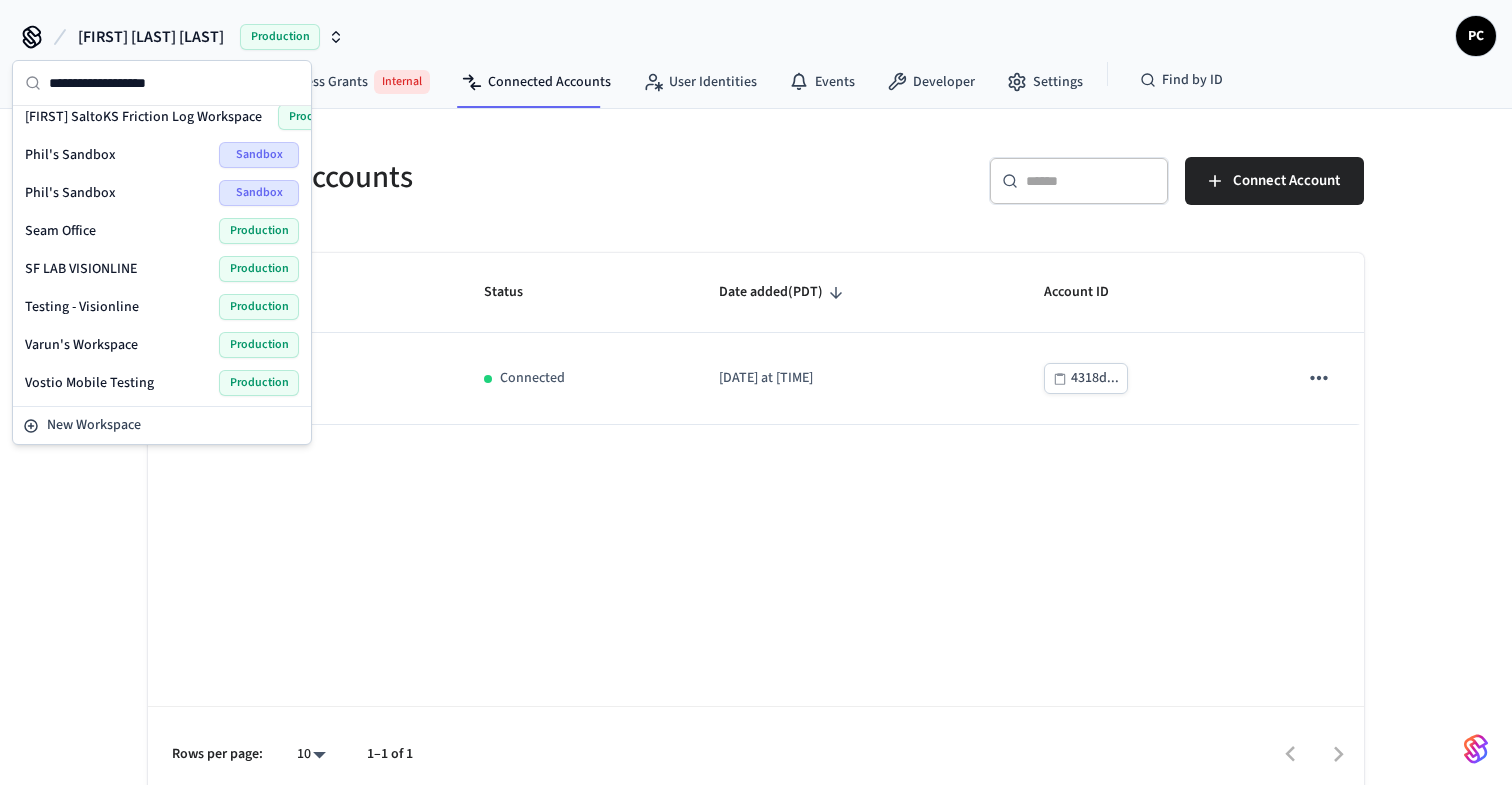 click on "Name Status Date added  (PDT) Account ID Salto Space seamteam Connected [DATE] at [TIME] Rows per page: 10 ** 1–1 of 1" at bounding box center (756, 528) 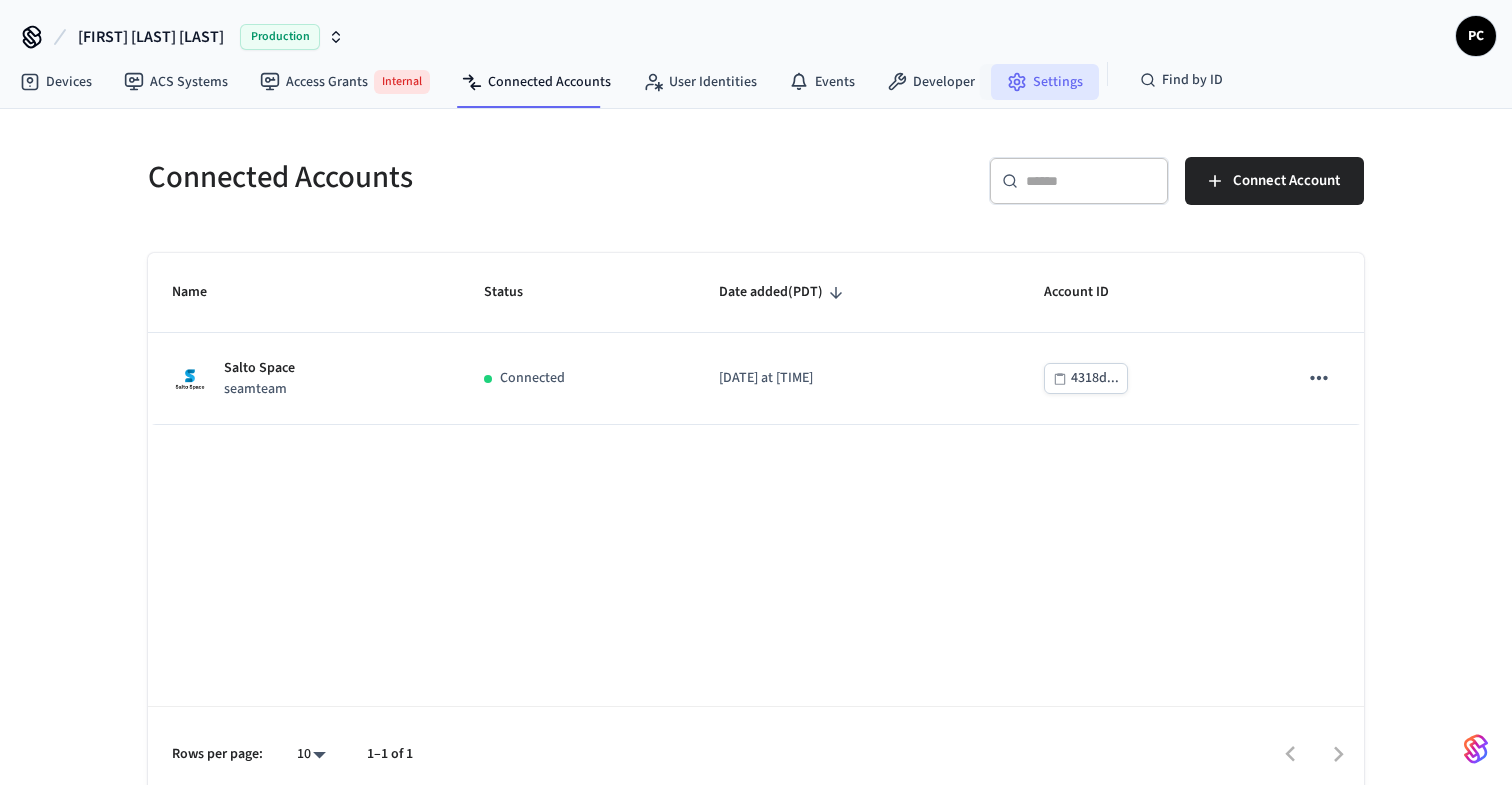 click on "Settings" at bounding box center (1045, 82) 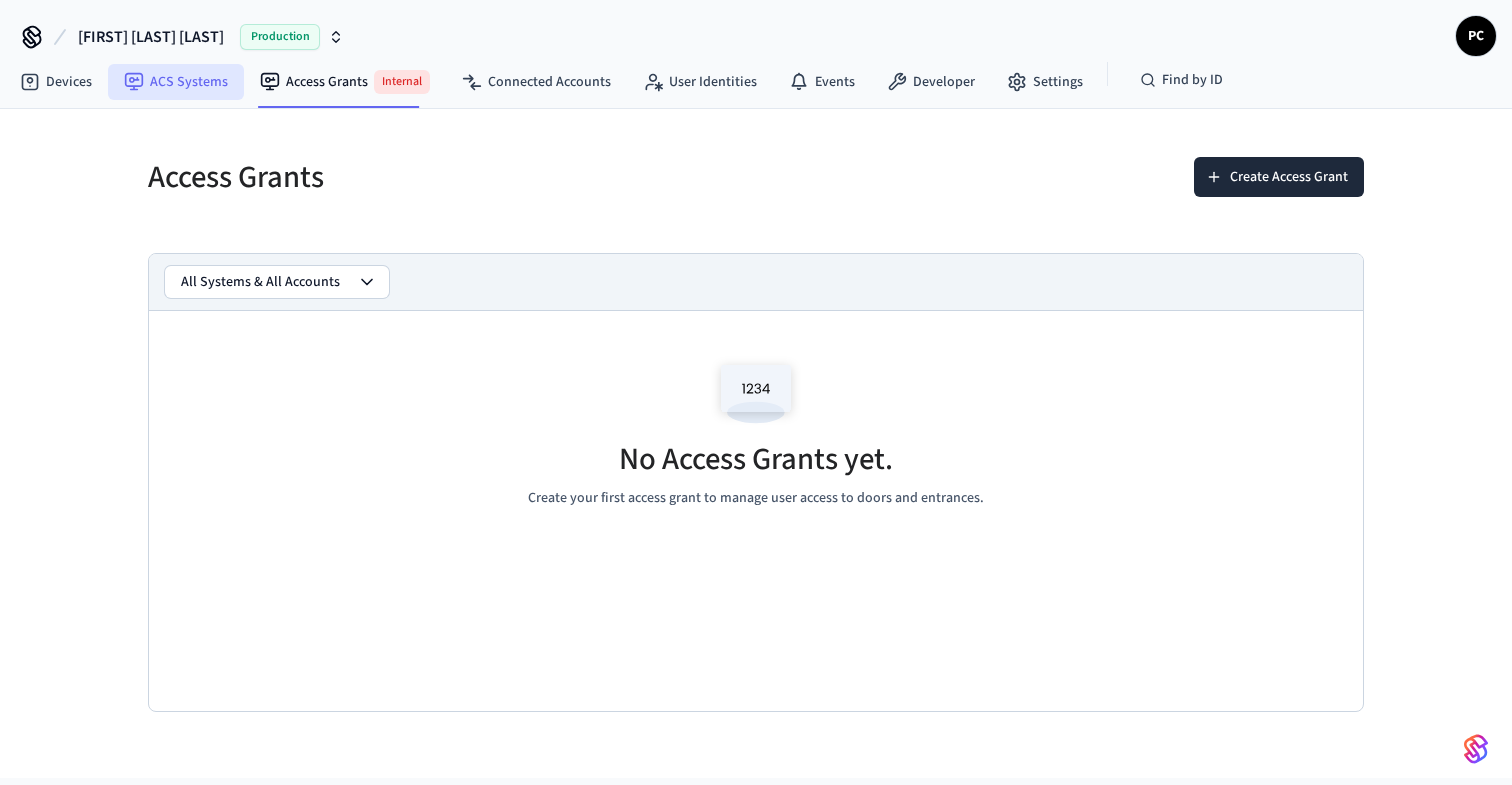 click on "ACS Systems" at bounding box center [176, 82] 